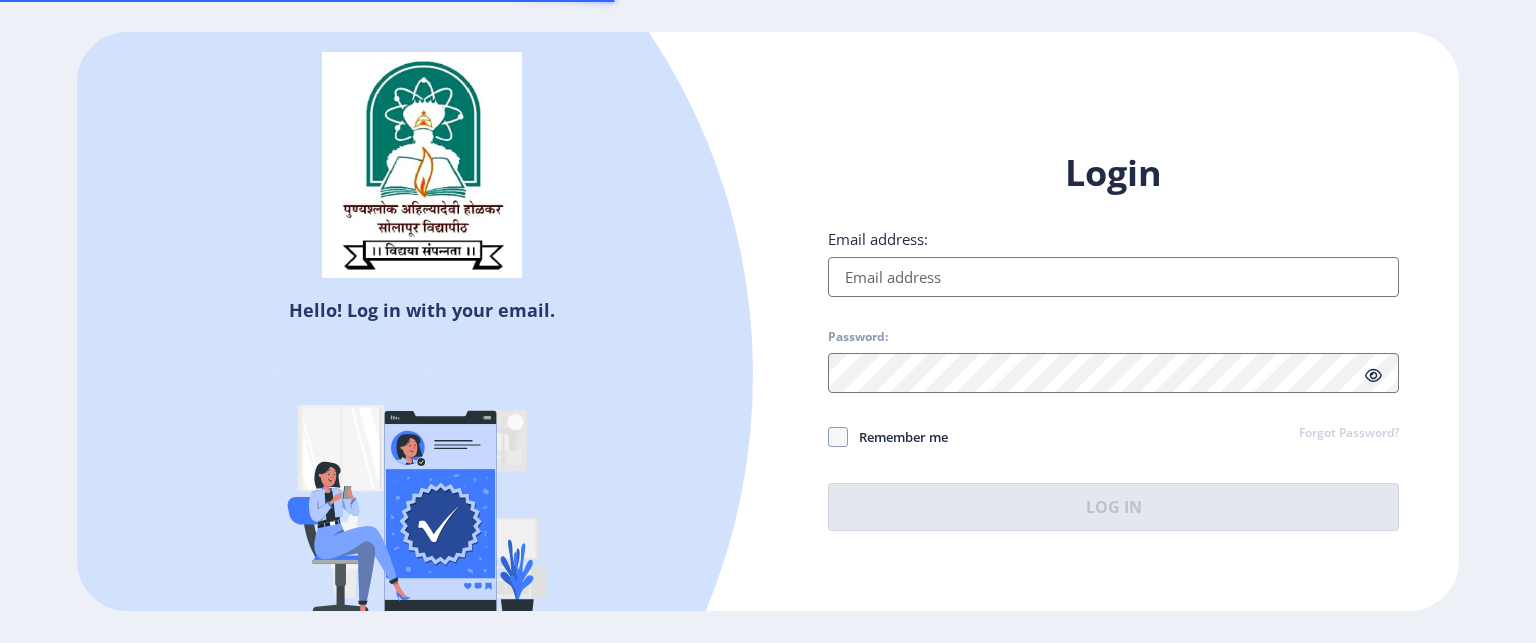 scroll, scrollTop: 0, scrollLeft: 0, axis: both 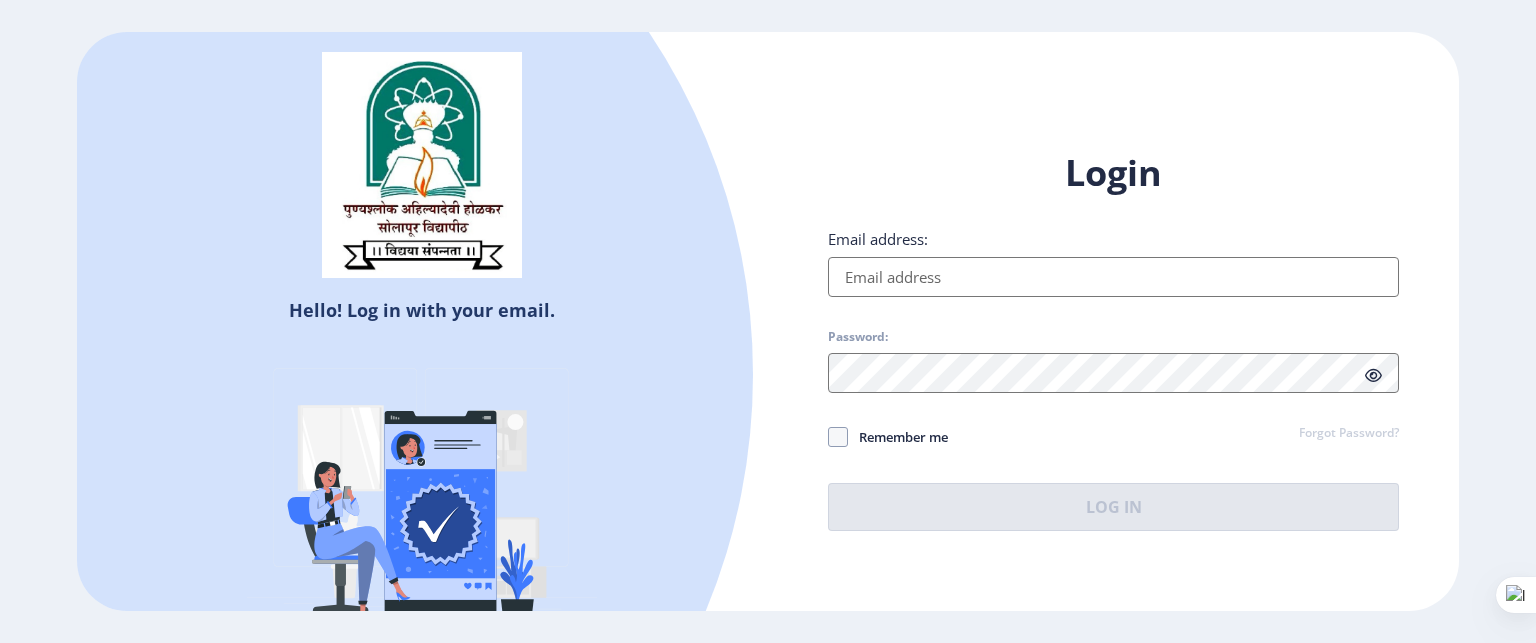 click on "Email address:" at bounding box center [1113, 277] 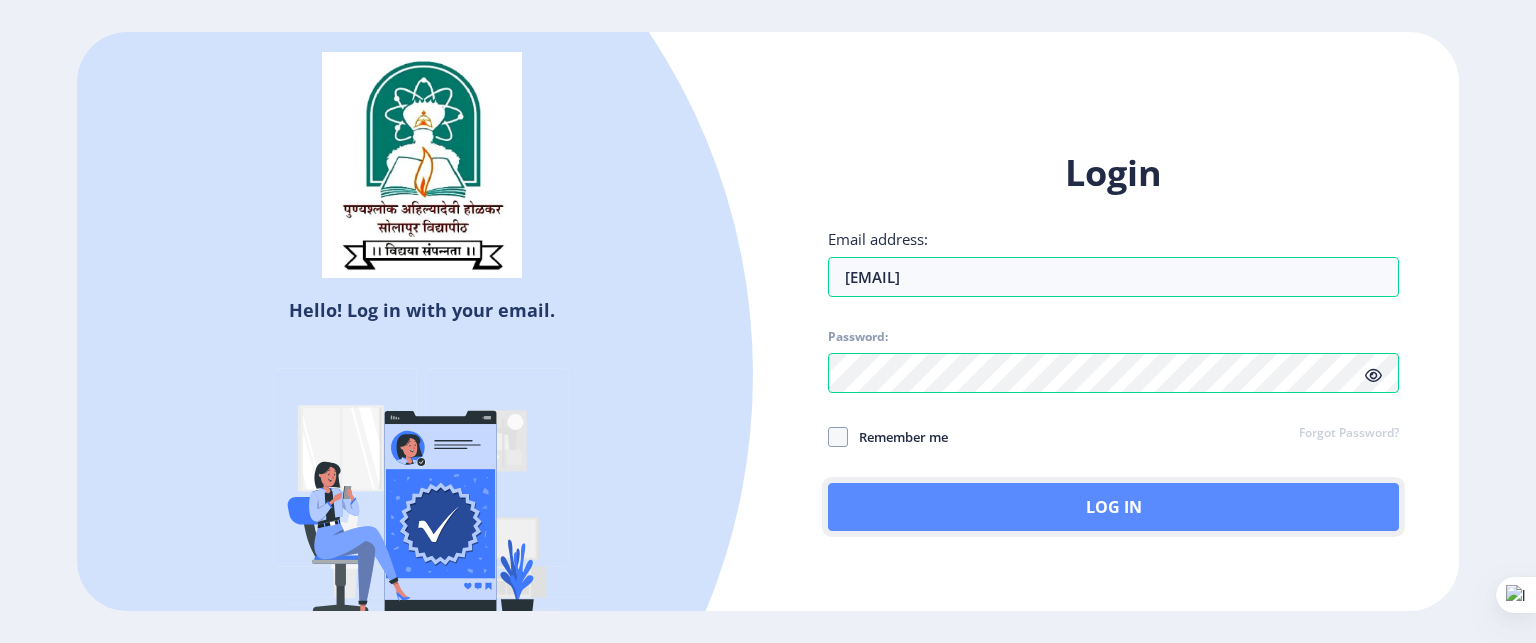 click on "Log In" 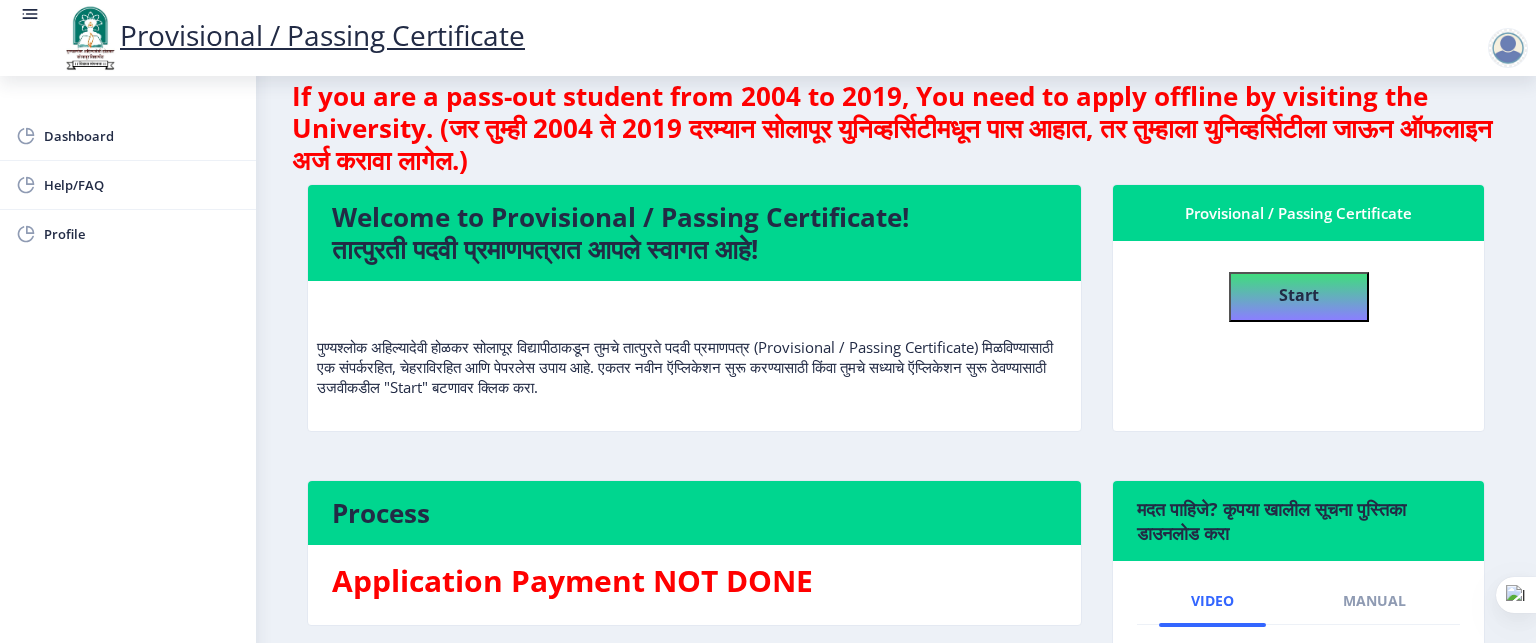 scroll, scrollTop: 31, scrollLeft: 0, axis: vertical 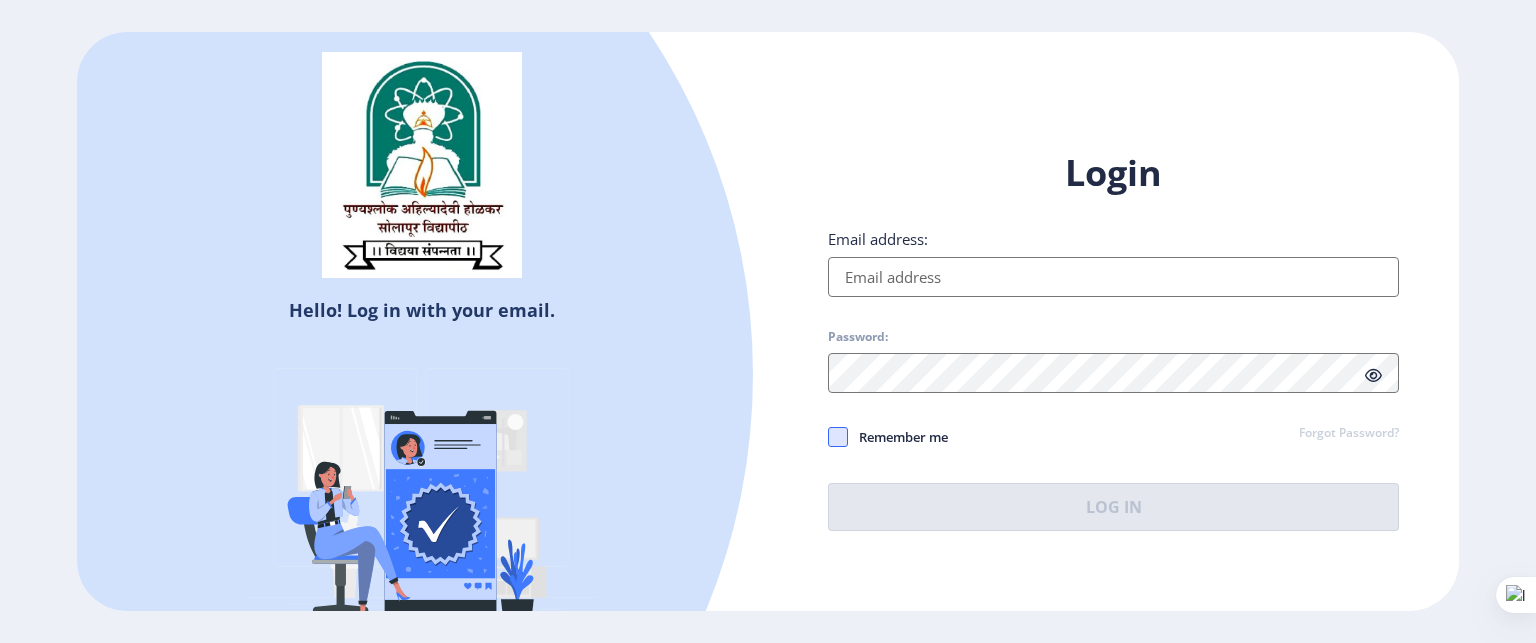 type on "[EMAIL]" 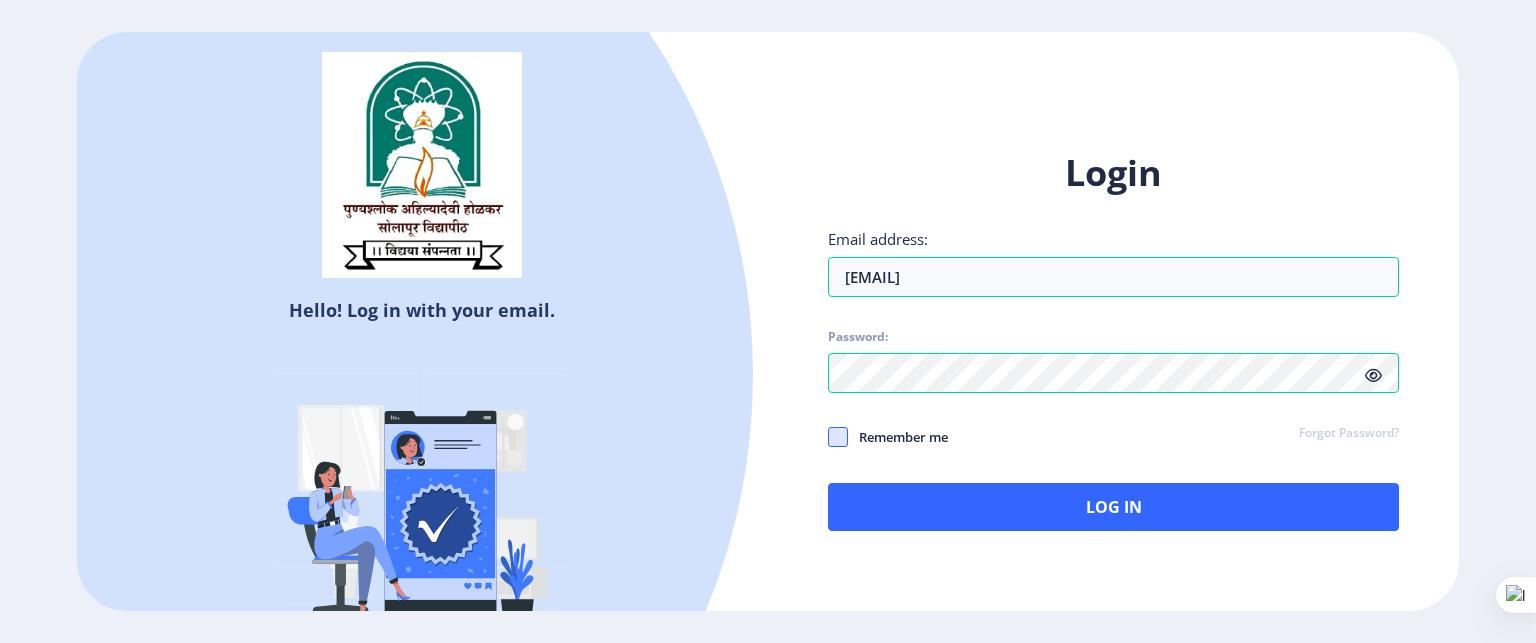 click 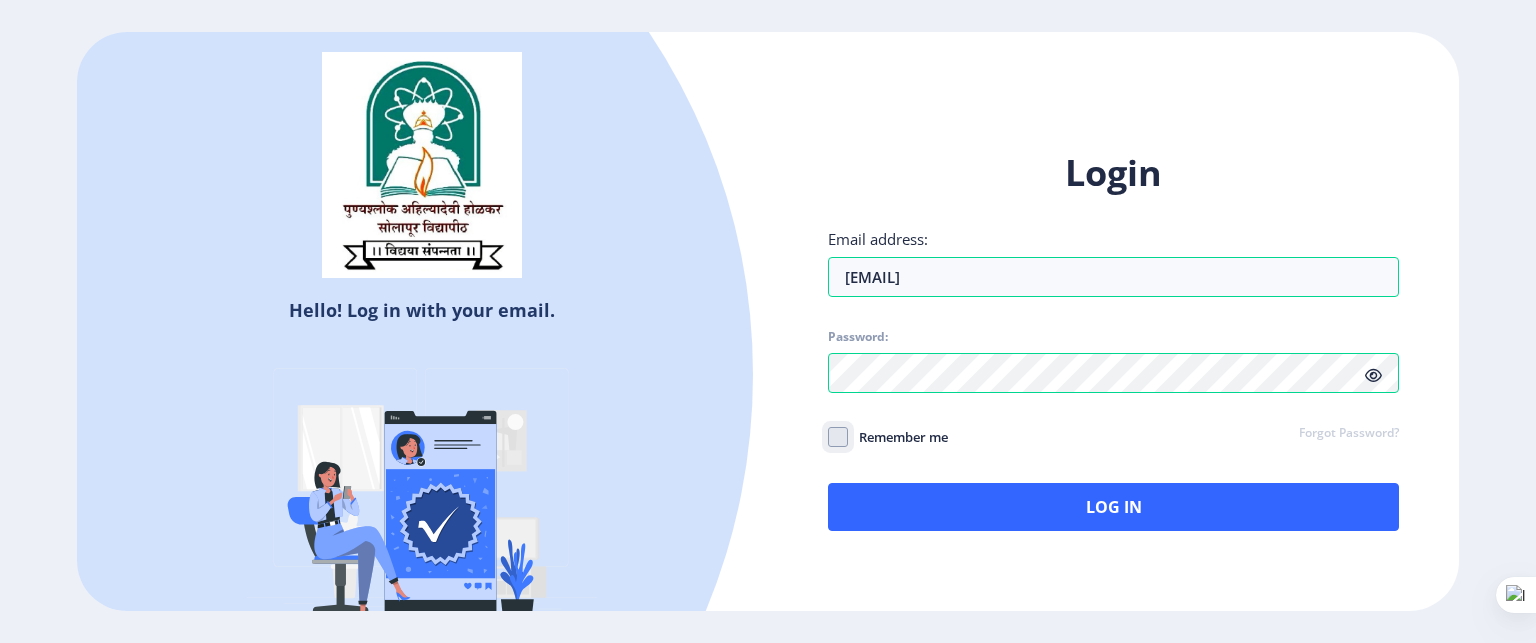 click on "Remember me" 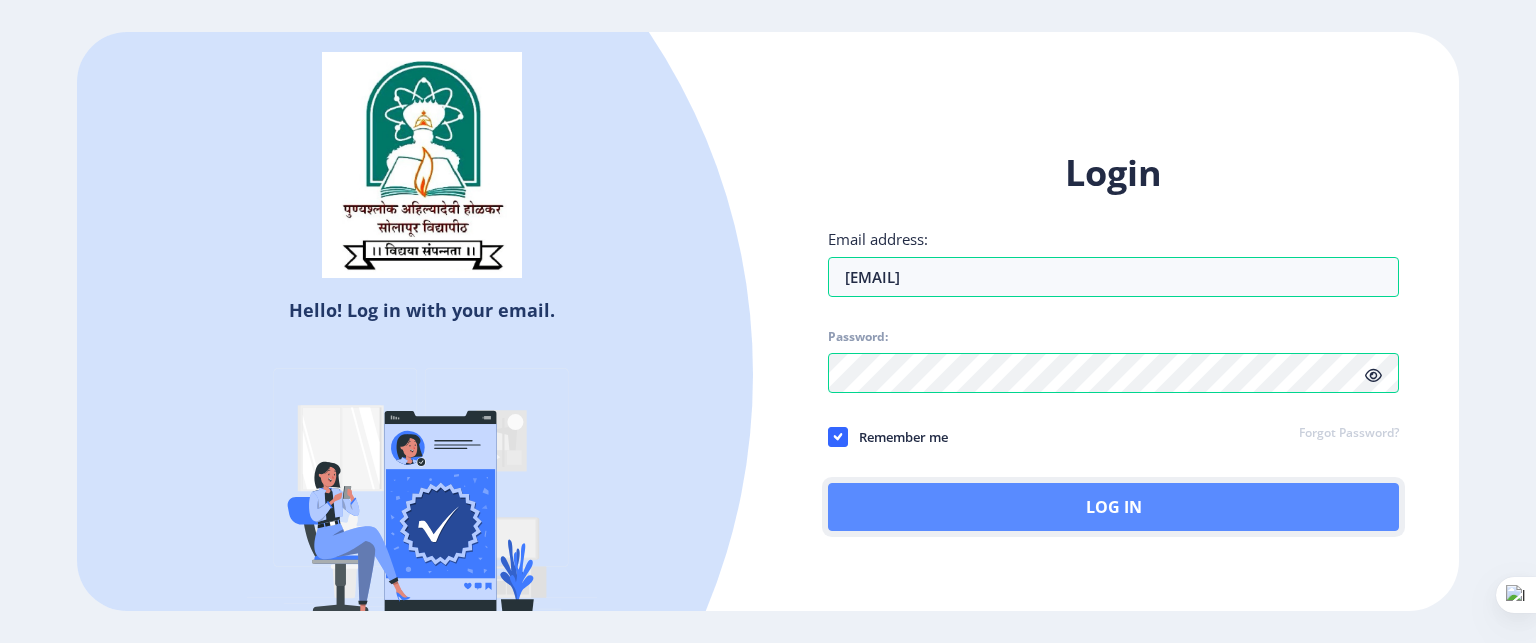 click on "Log In" 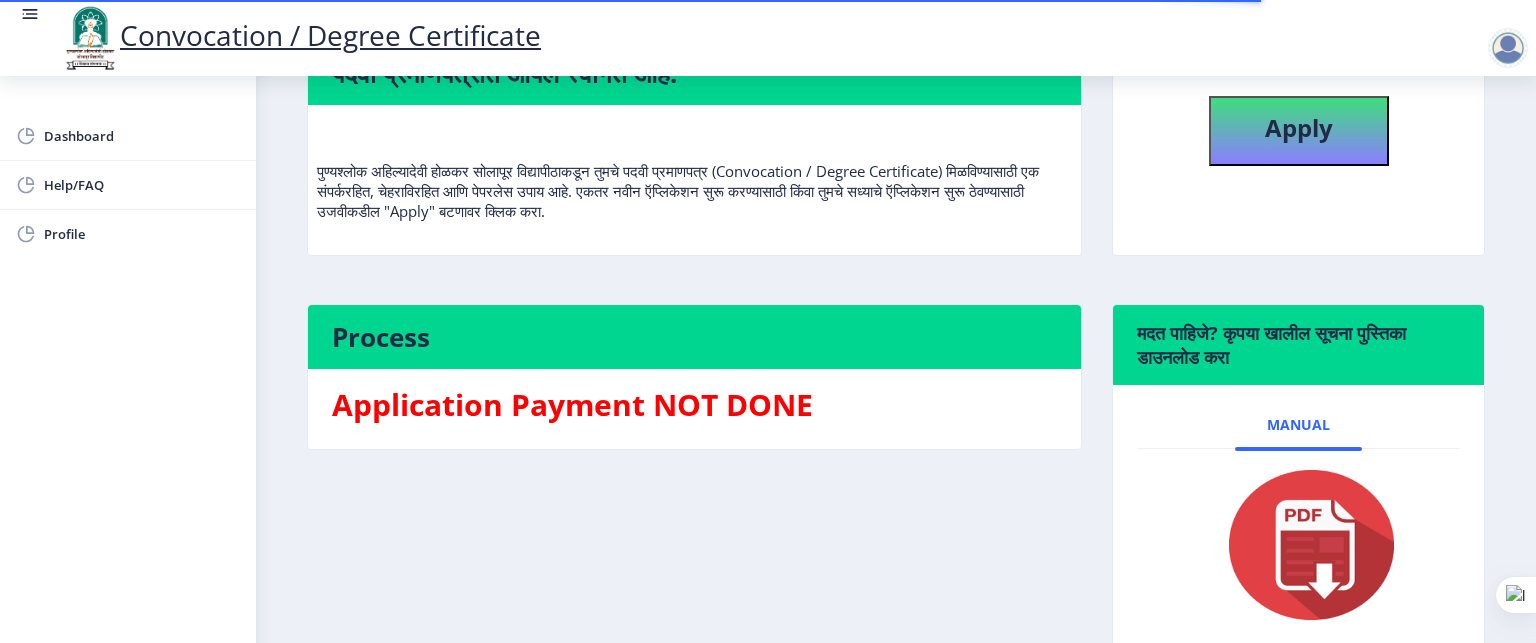 scroll, scrollTop: 218, scrollLeft: 0, axis: vertical 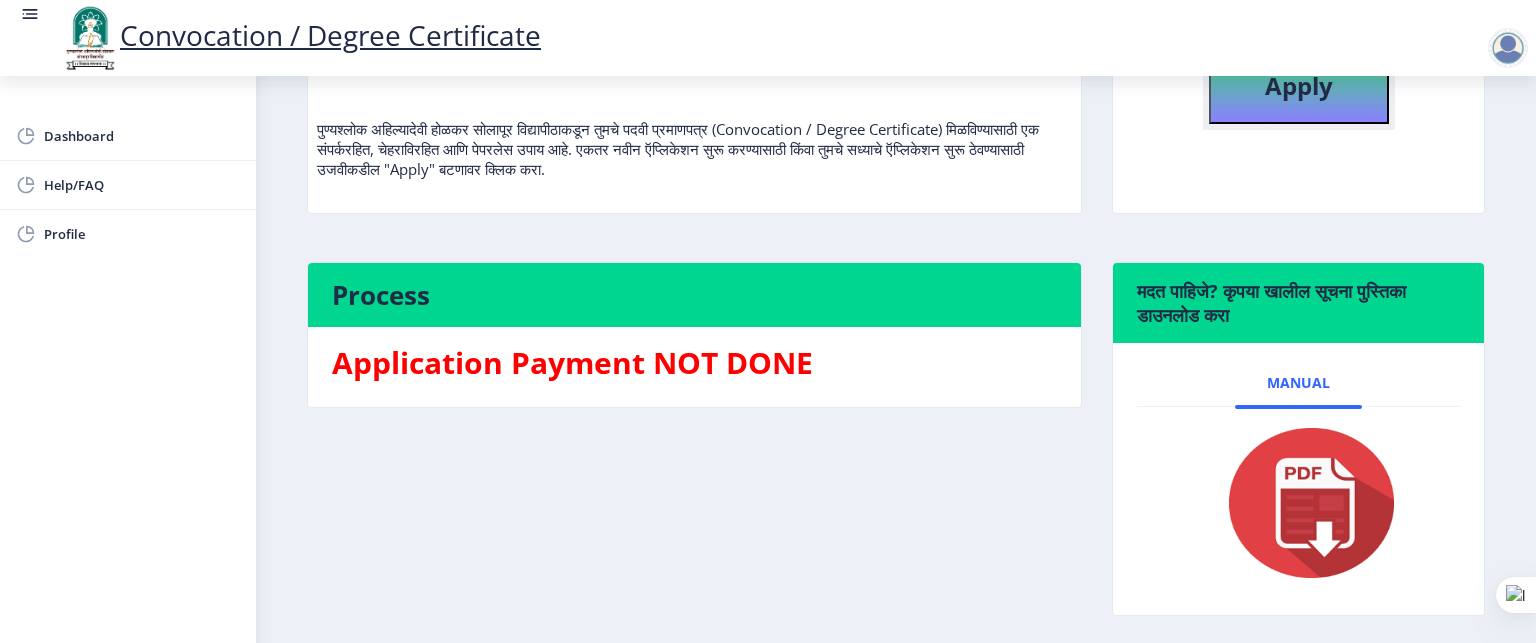 click on "Apply" 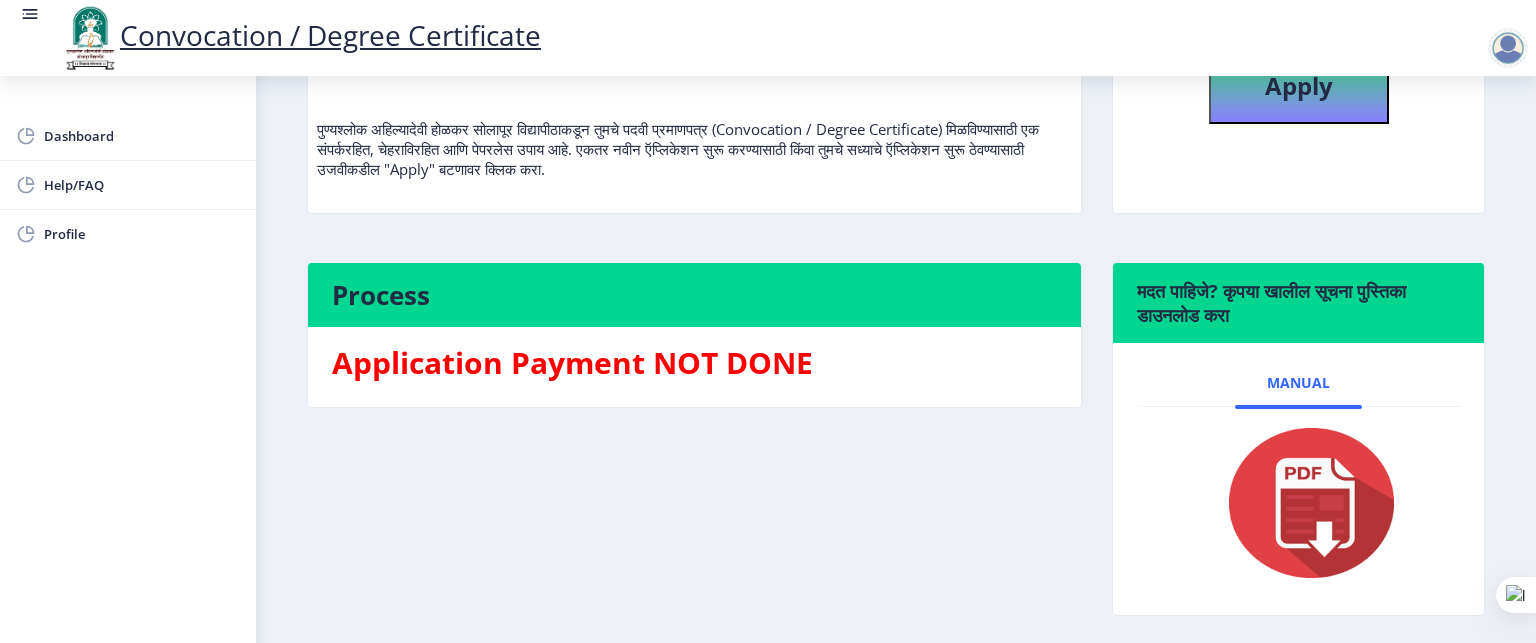 select 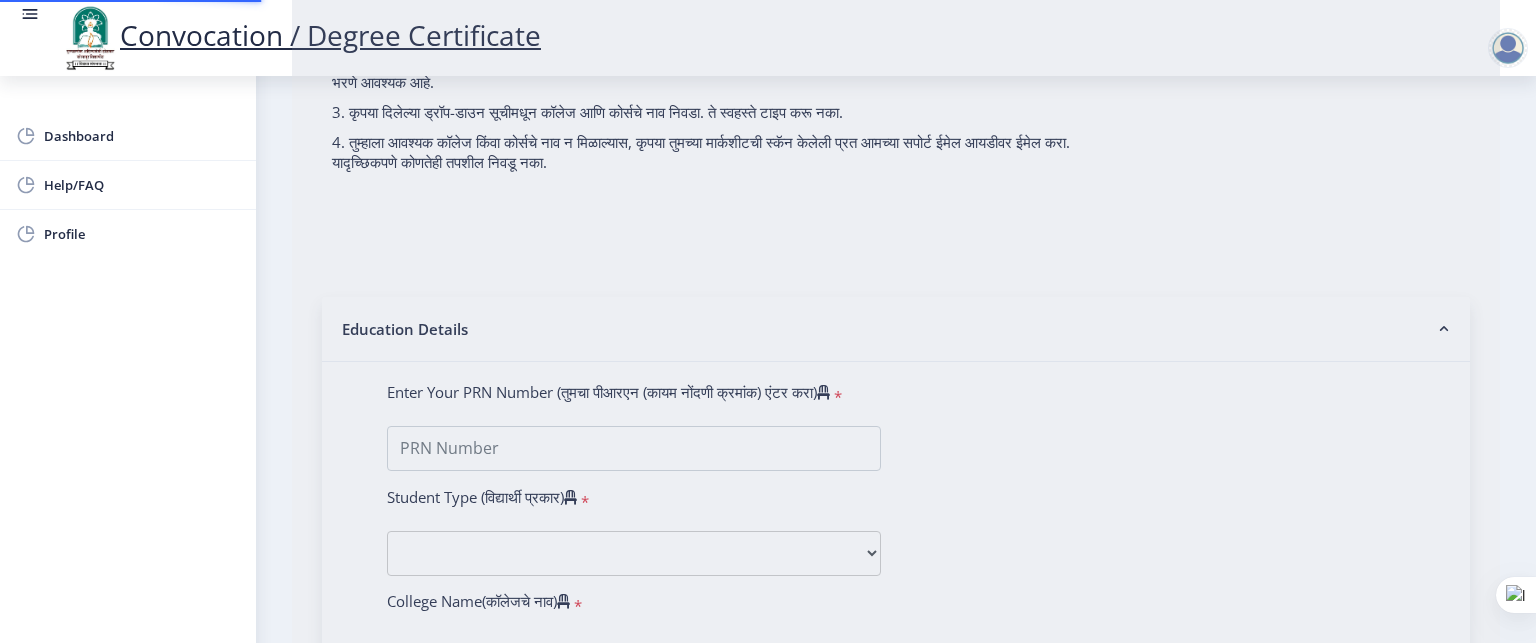 scroll, scrollTop: 0, scrollLeft: 0, axis: both 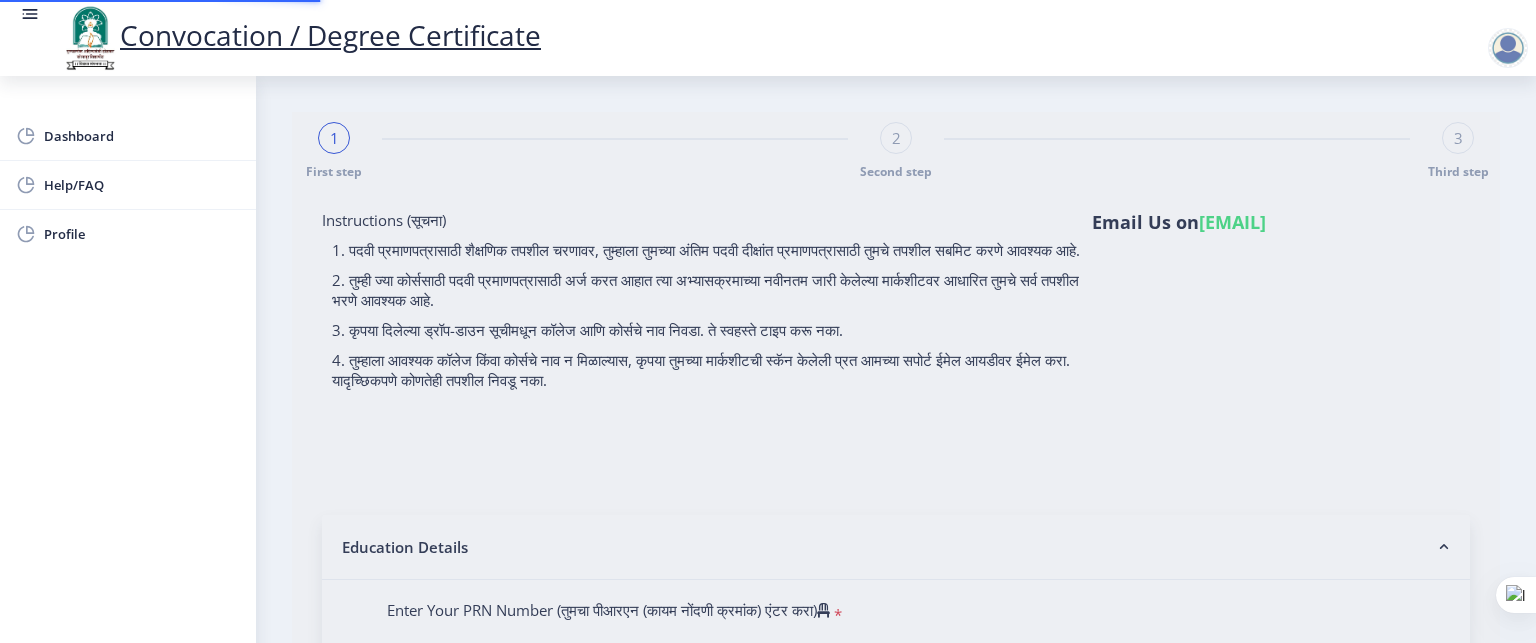 type on "[FIRST] [LAST] [LAST]" 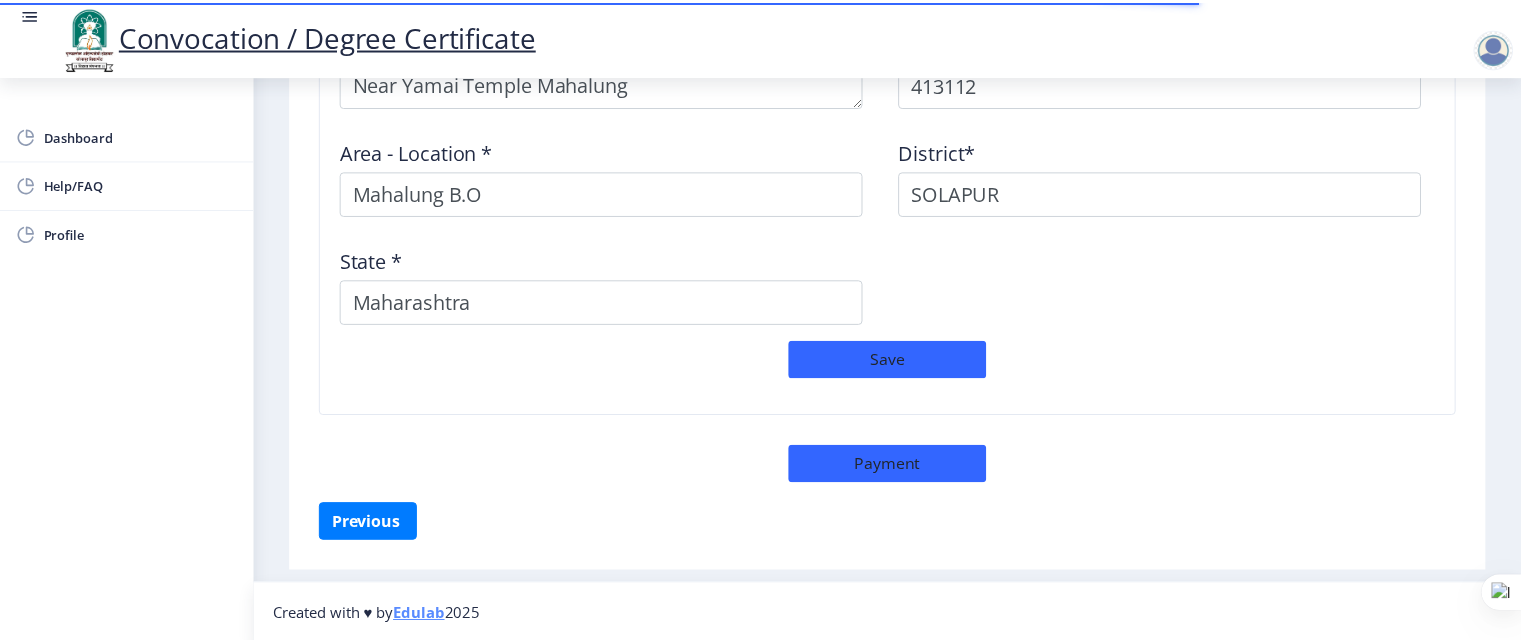 scroll, scrollTop: 1751, scrollLeft: 0, axis: vertical 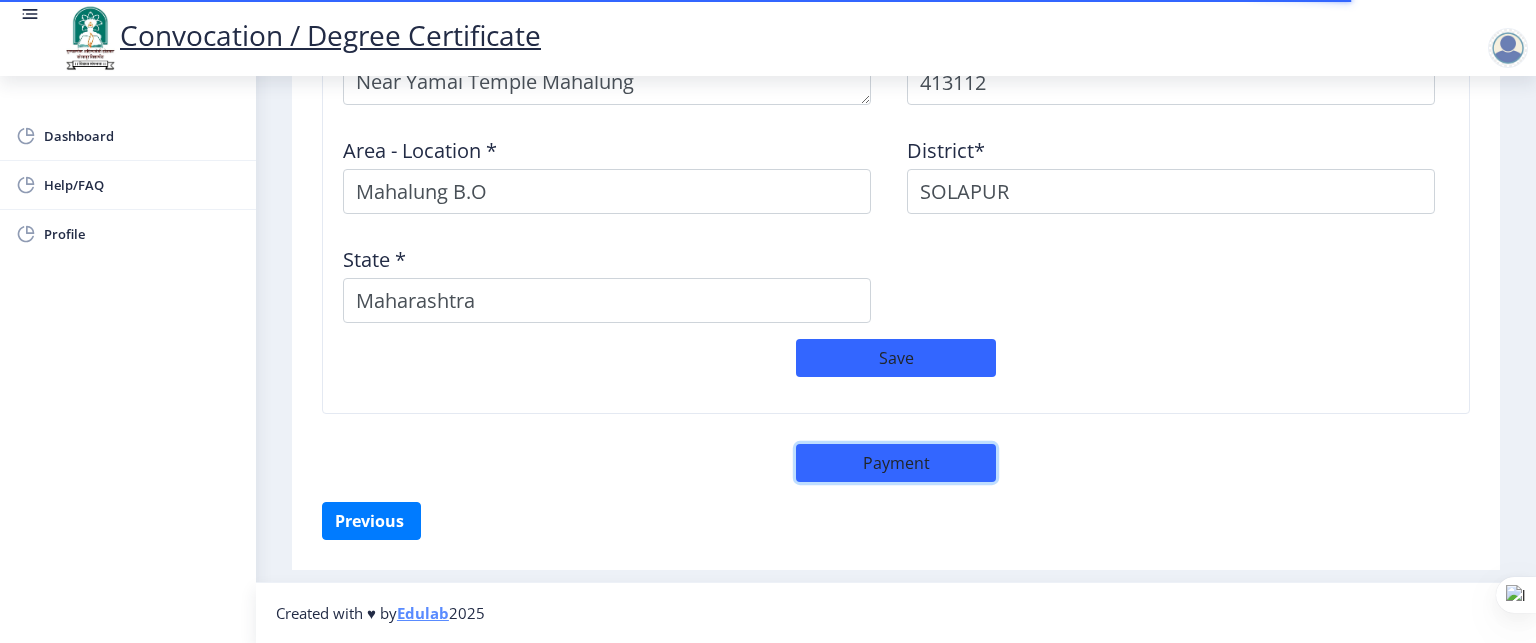 click on "Payment" 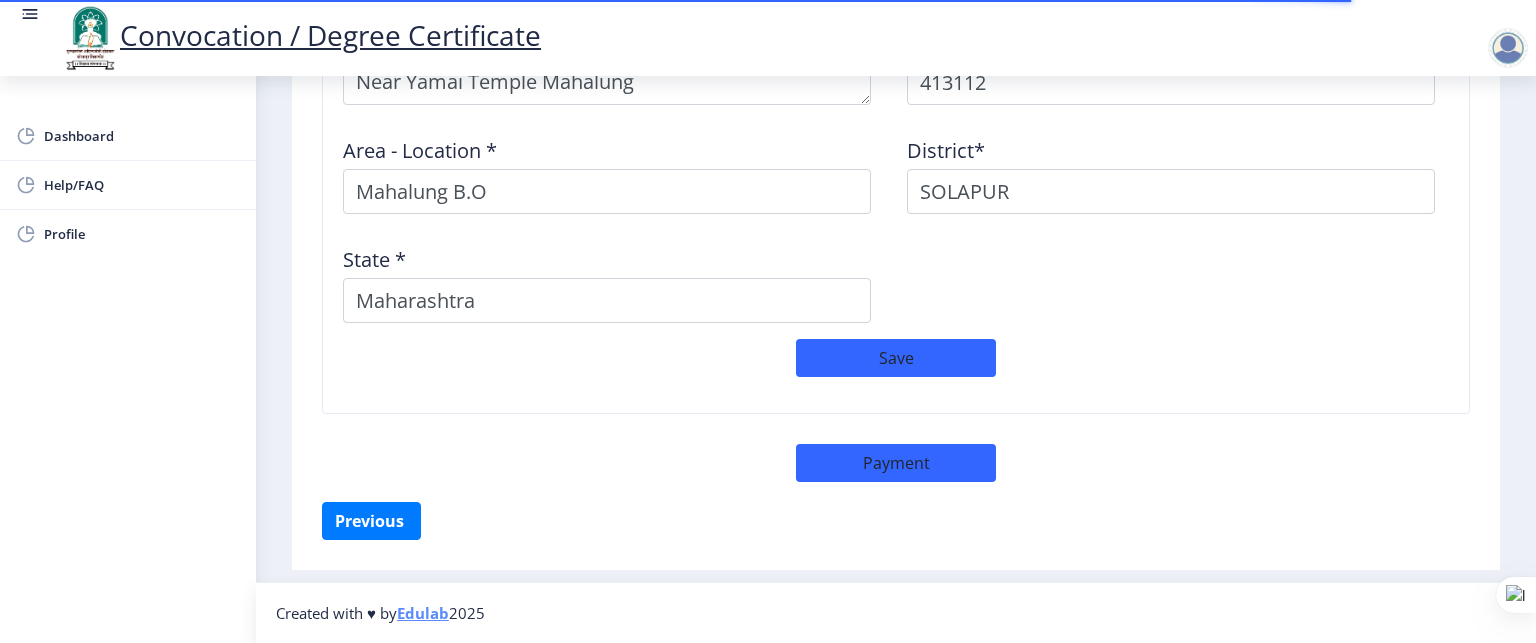 select on "sealed" 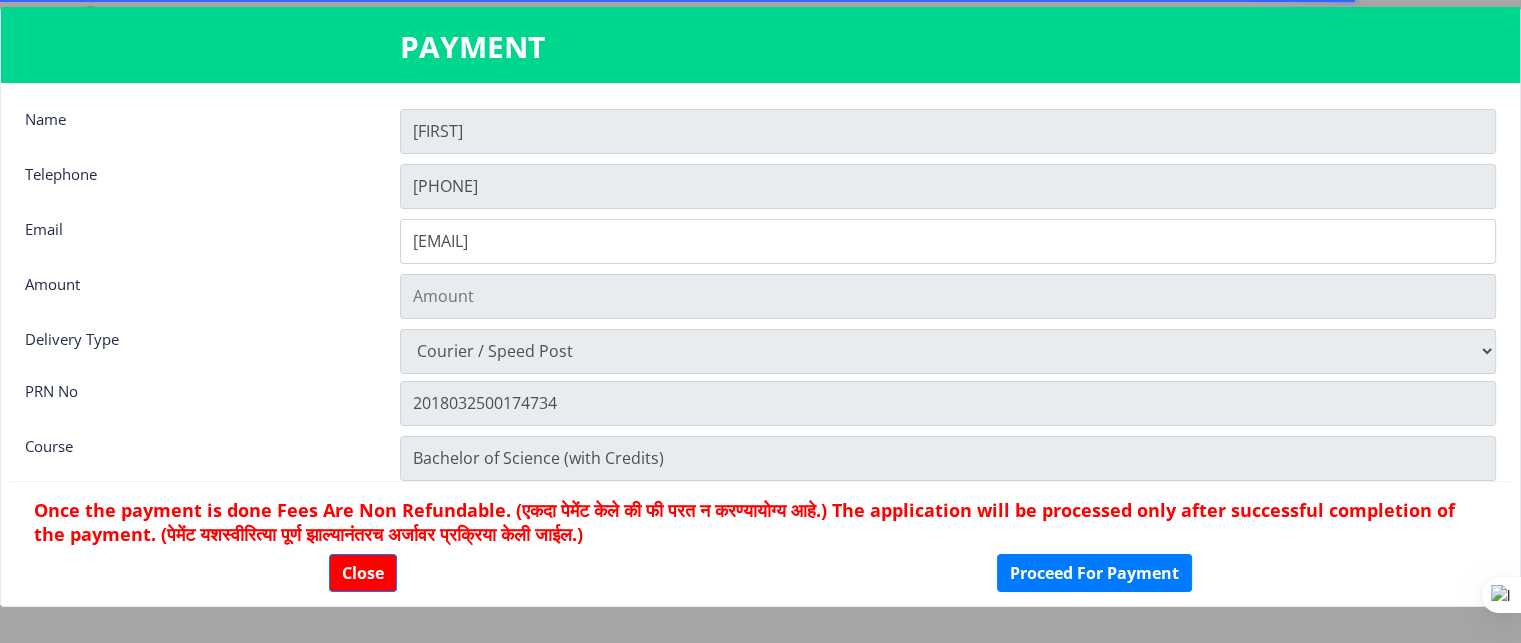 scroll, scrollTop: 1750, scrollLeft: 0, axis: vertical 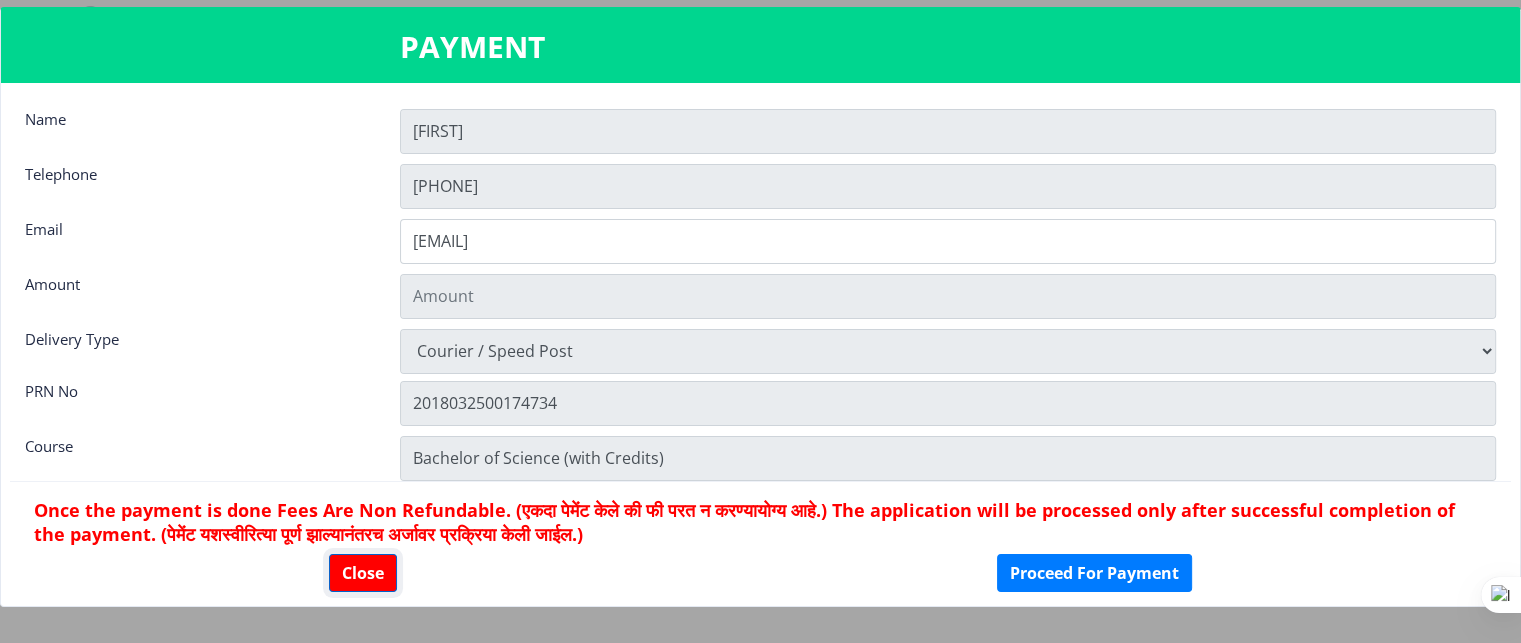 click on "Close" 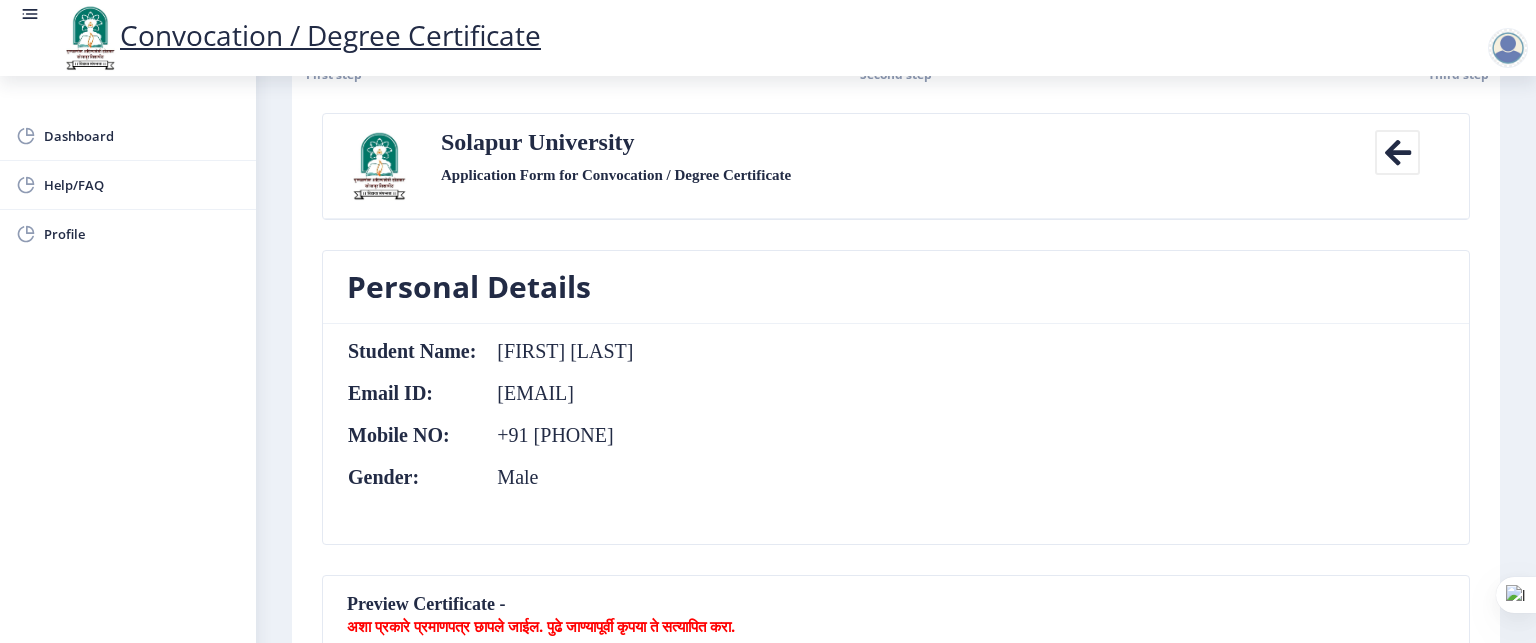 scroll, scrollTop: 0, scrollLeft: 0, axis: both 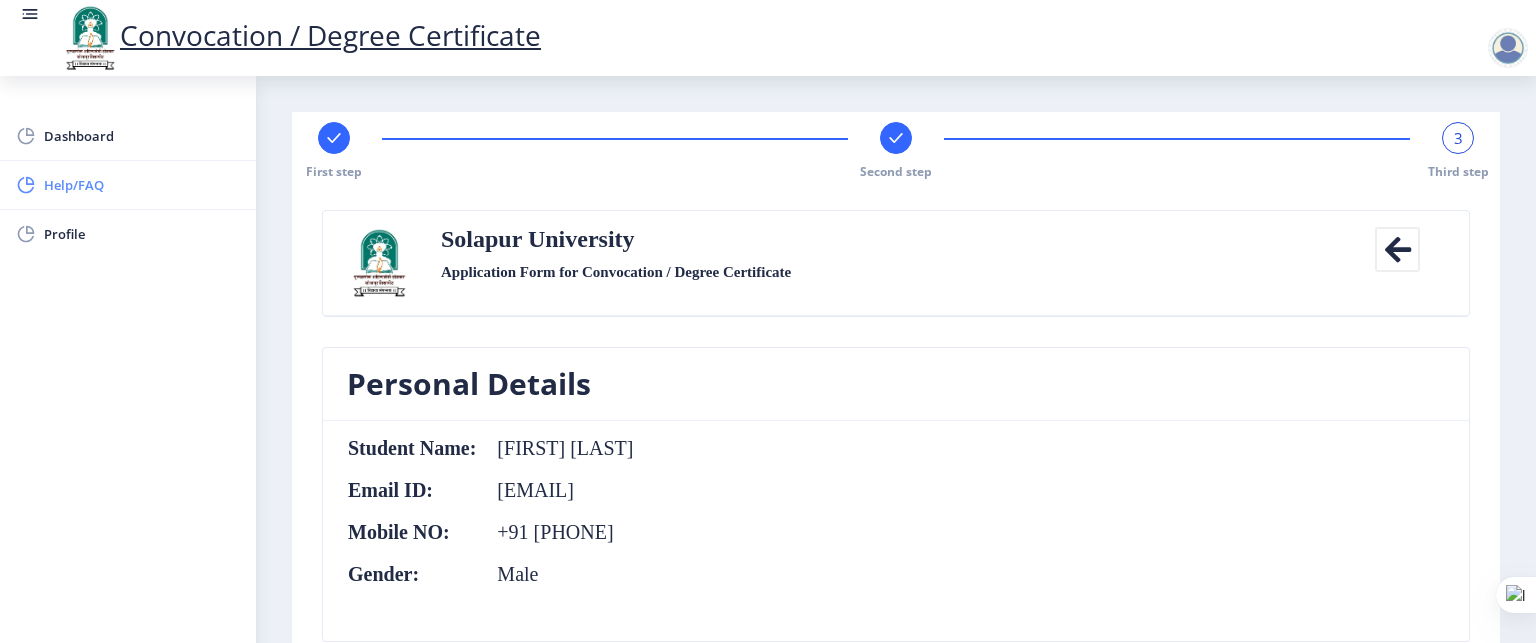 click on "Help/FAQ" 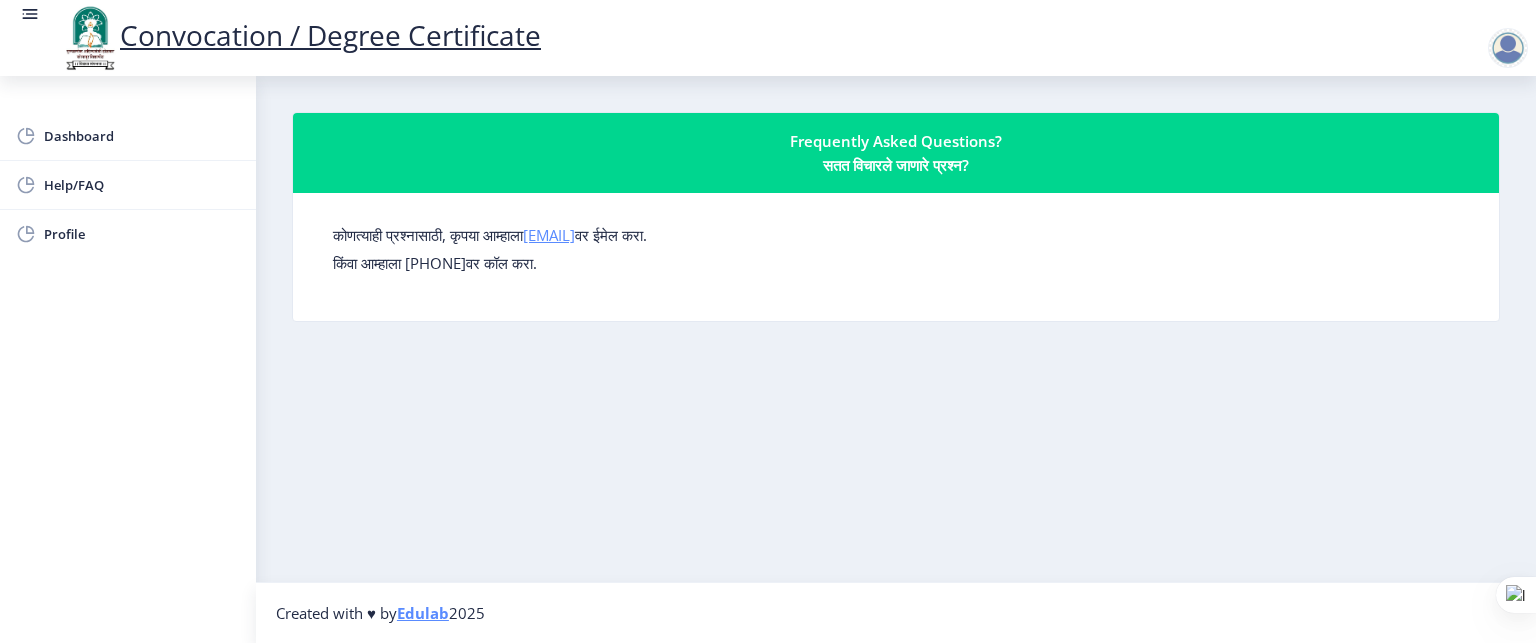 click on "su.sfc@[EXAMPLE_DOMAIN]" 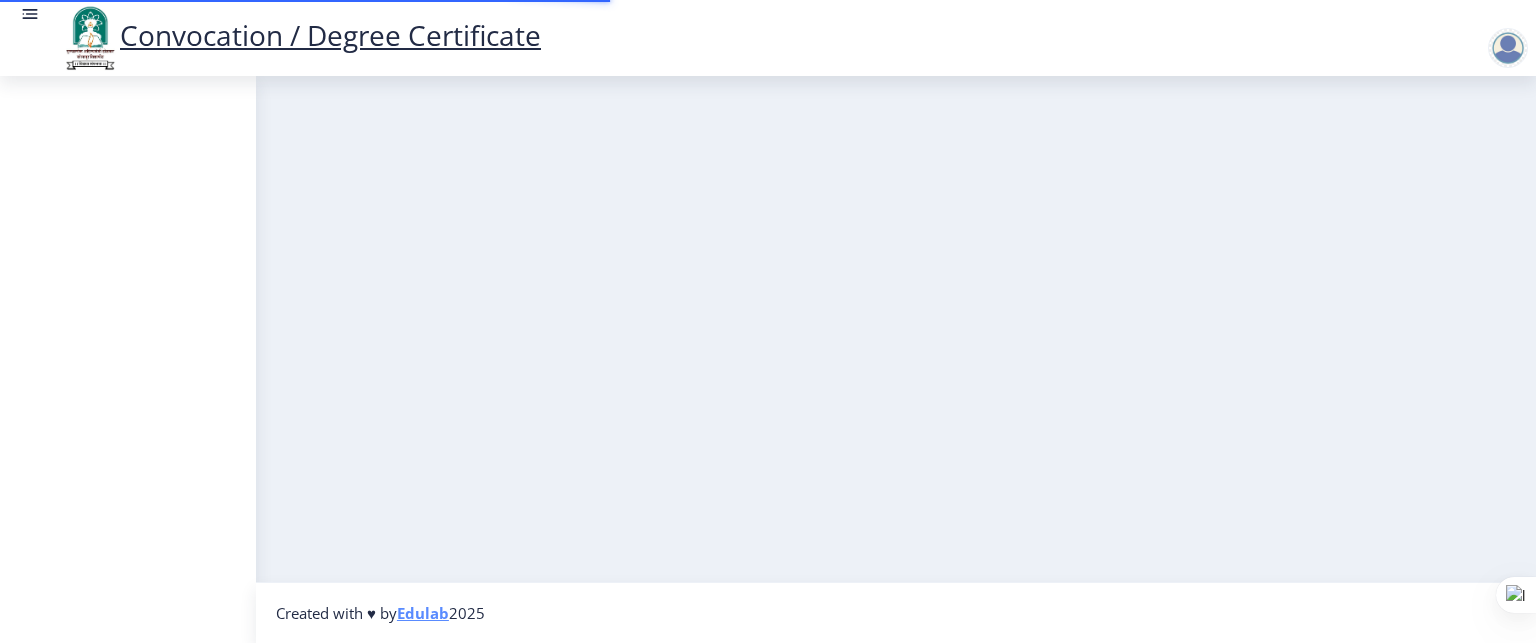 scroll, scrollTop: 0, scrollLeft: 0, axis: both 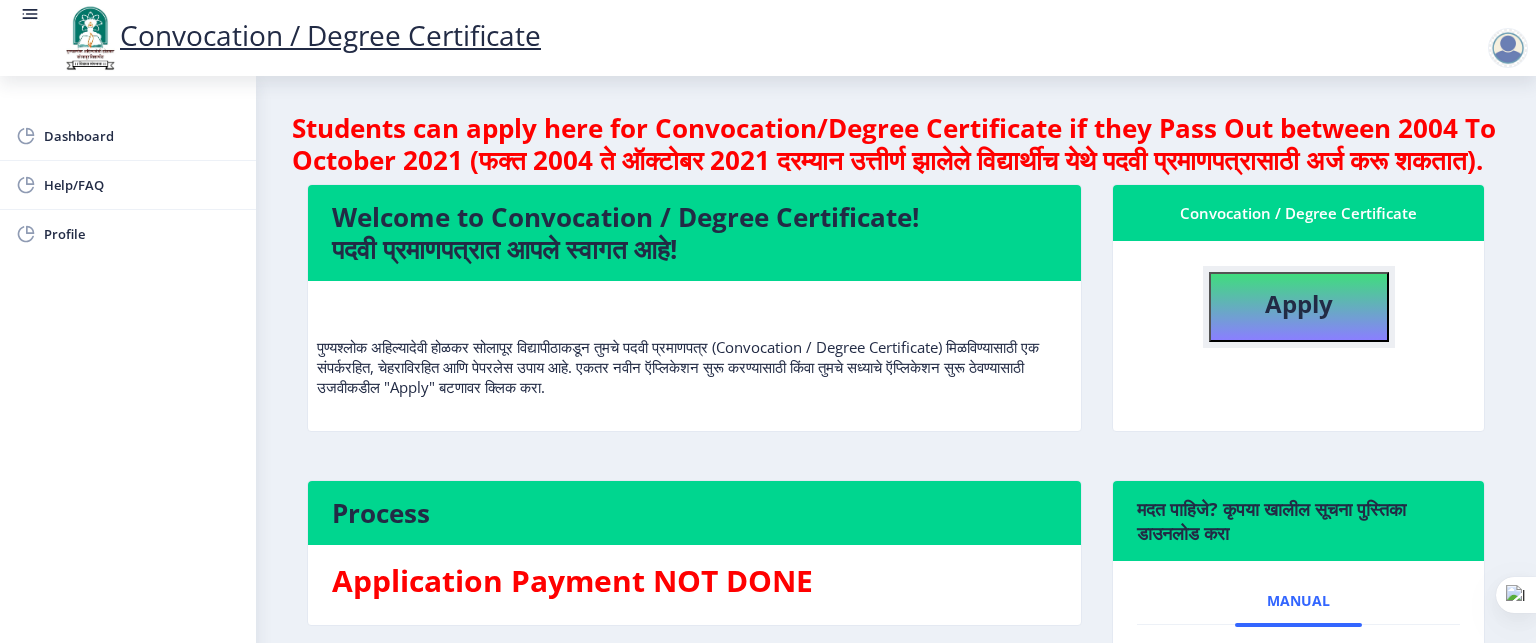 click on "Apply" 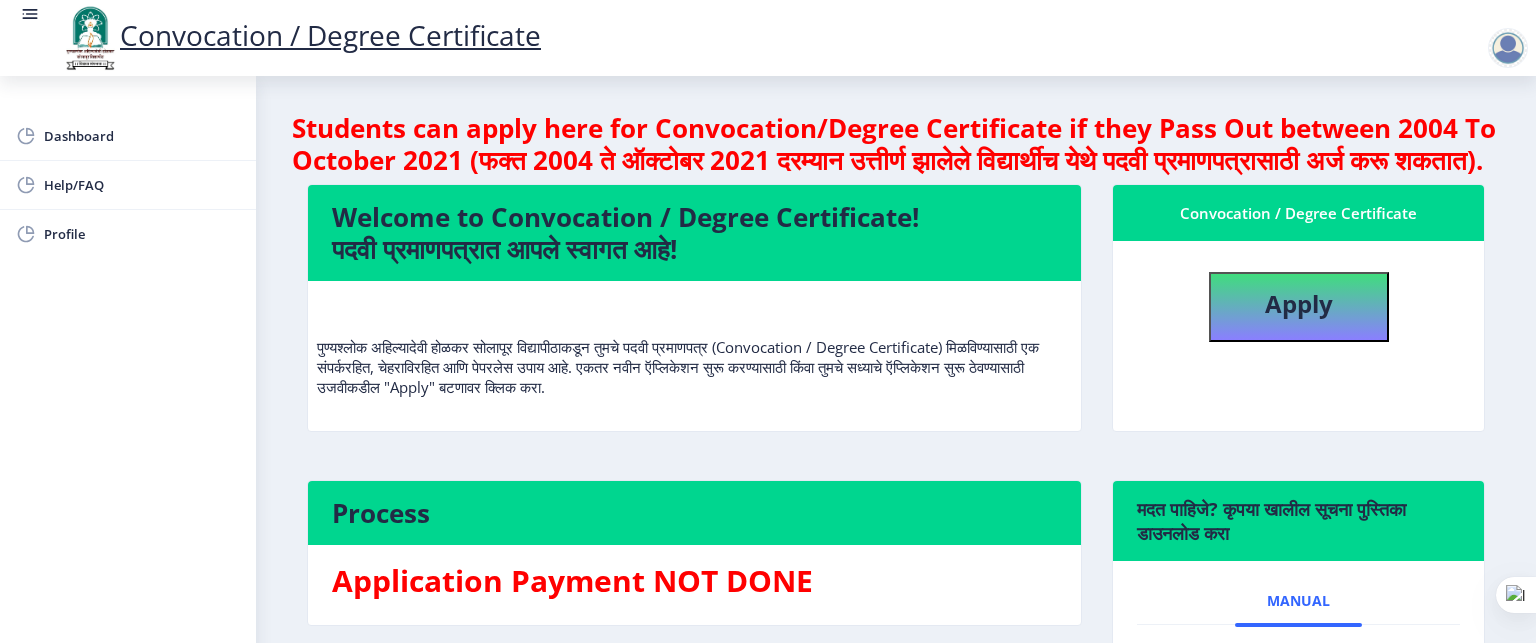 select 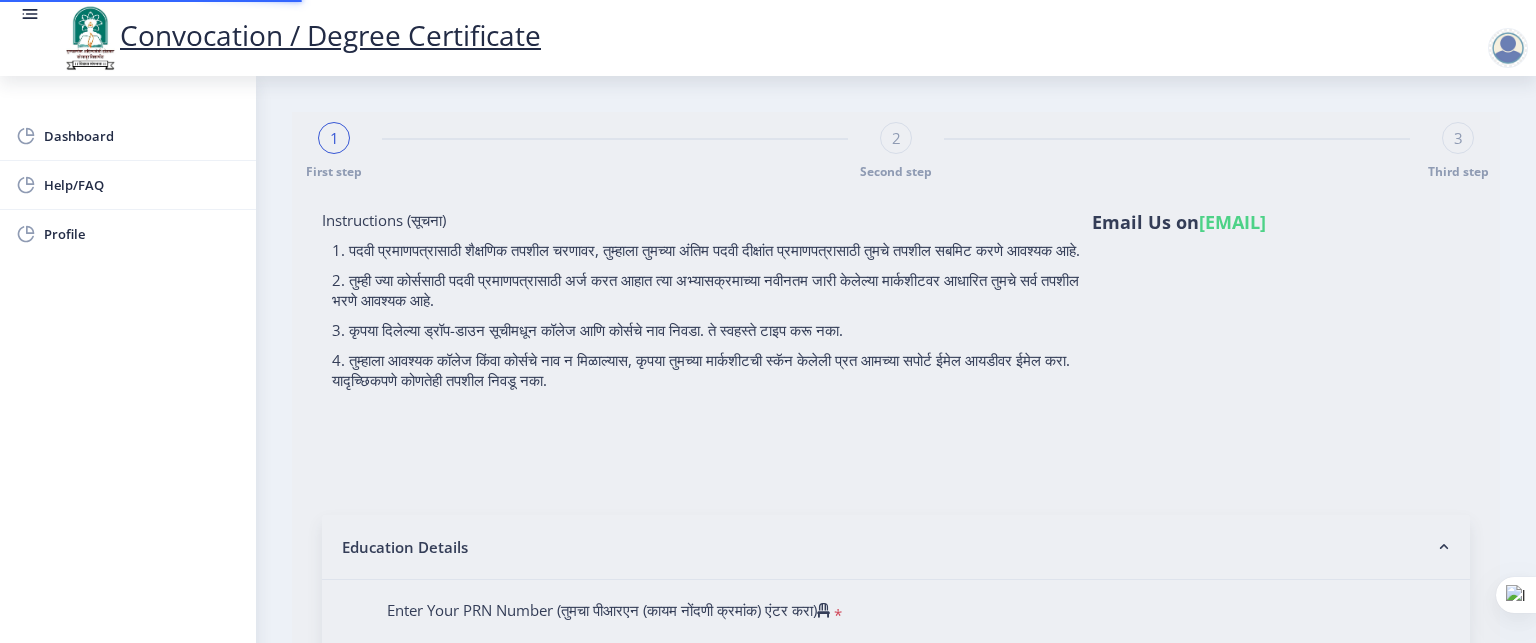 type on "[FIRST] [LAST] [LAST]" 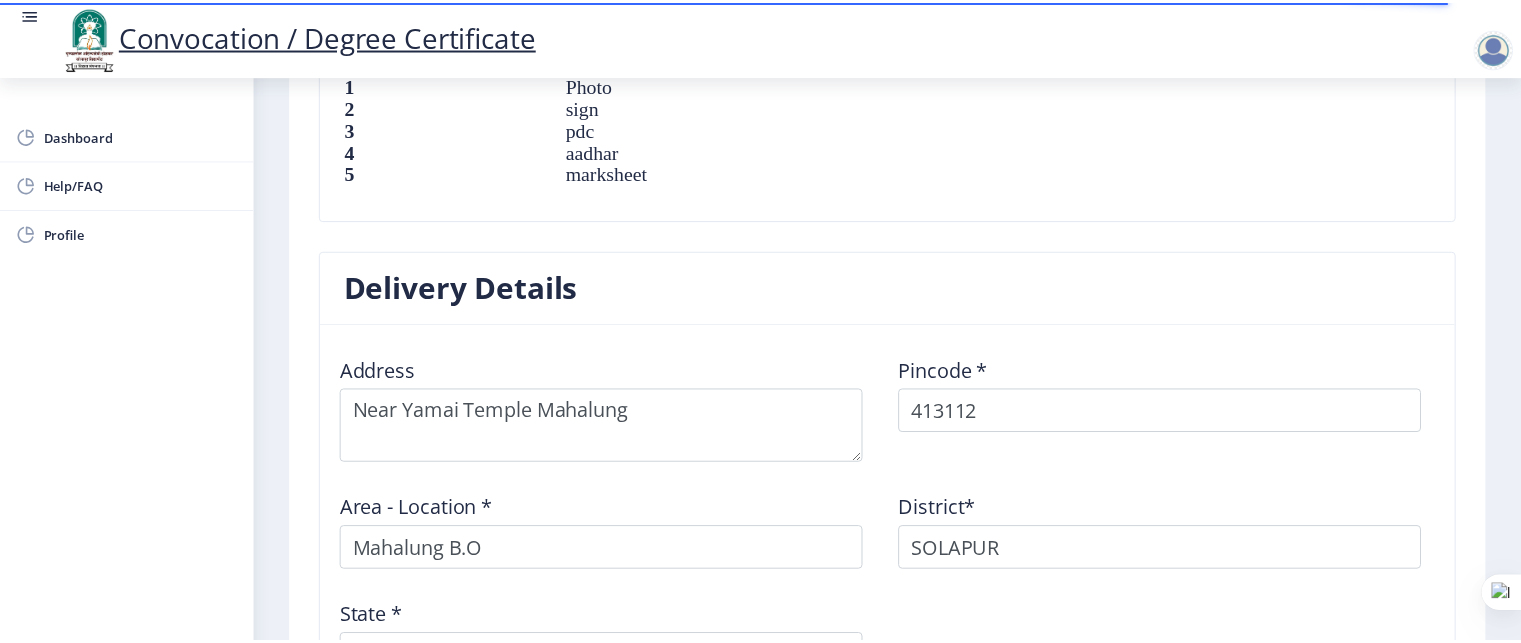 scroll, scrollTop: 1778, scrollLeft: 0, axis: vertical 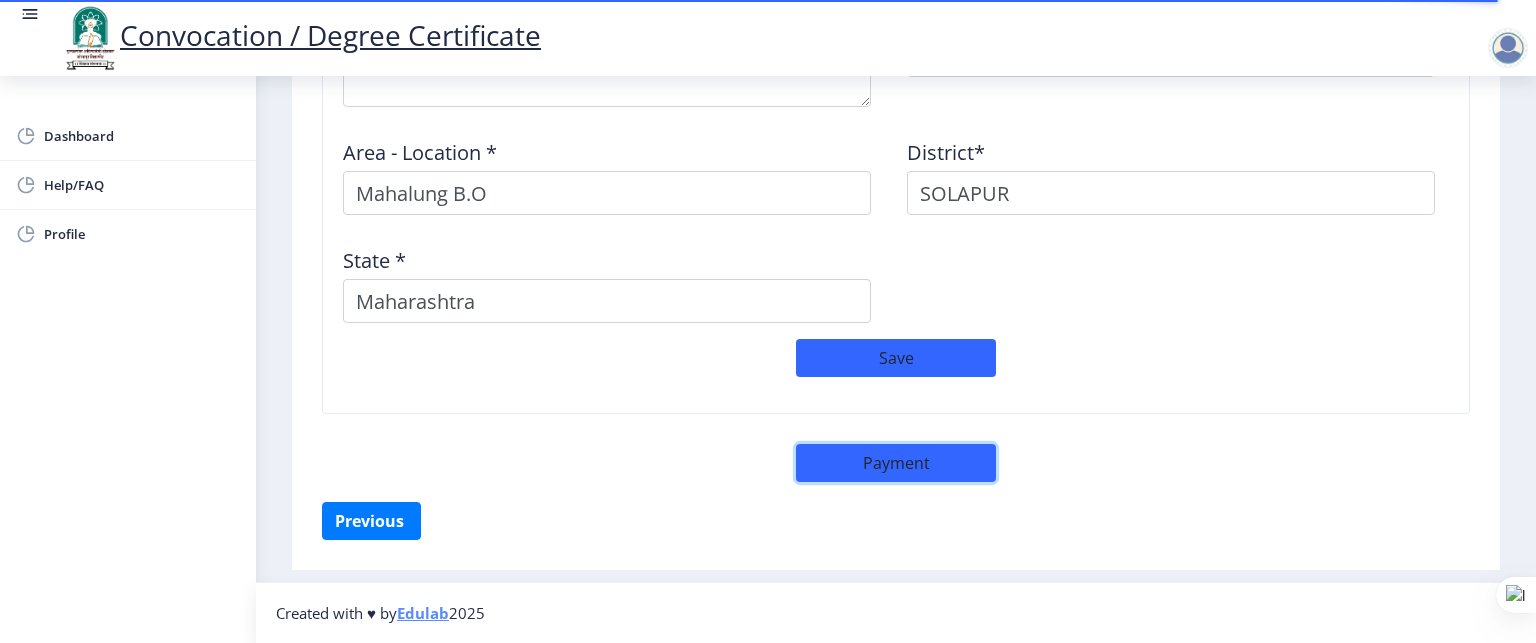 click on "Payment" 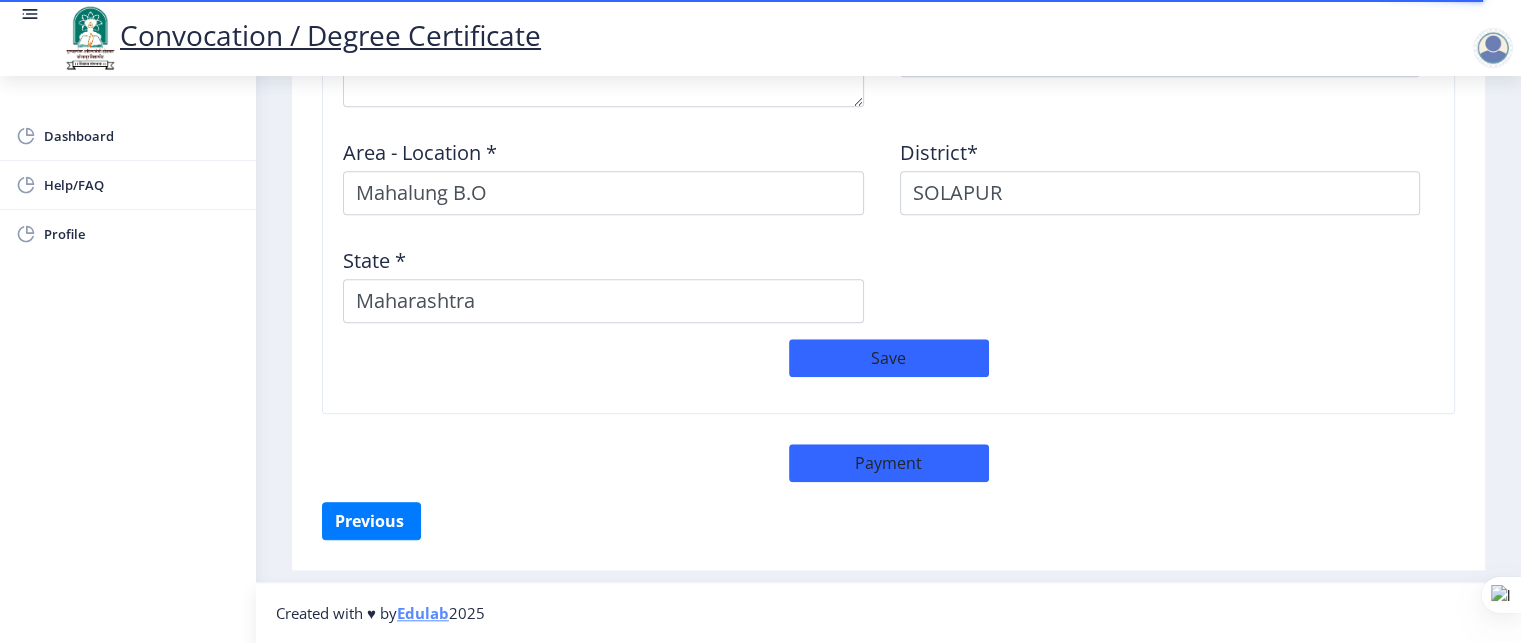 select on "sealed" 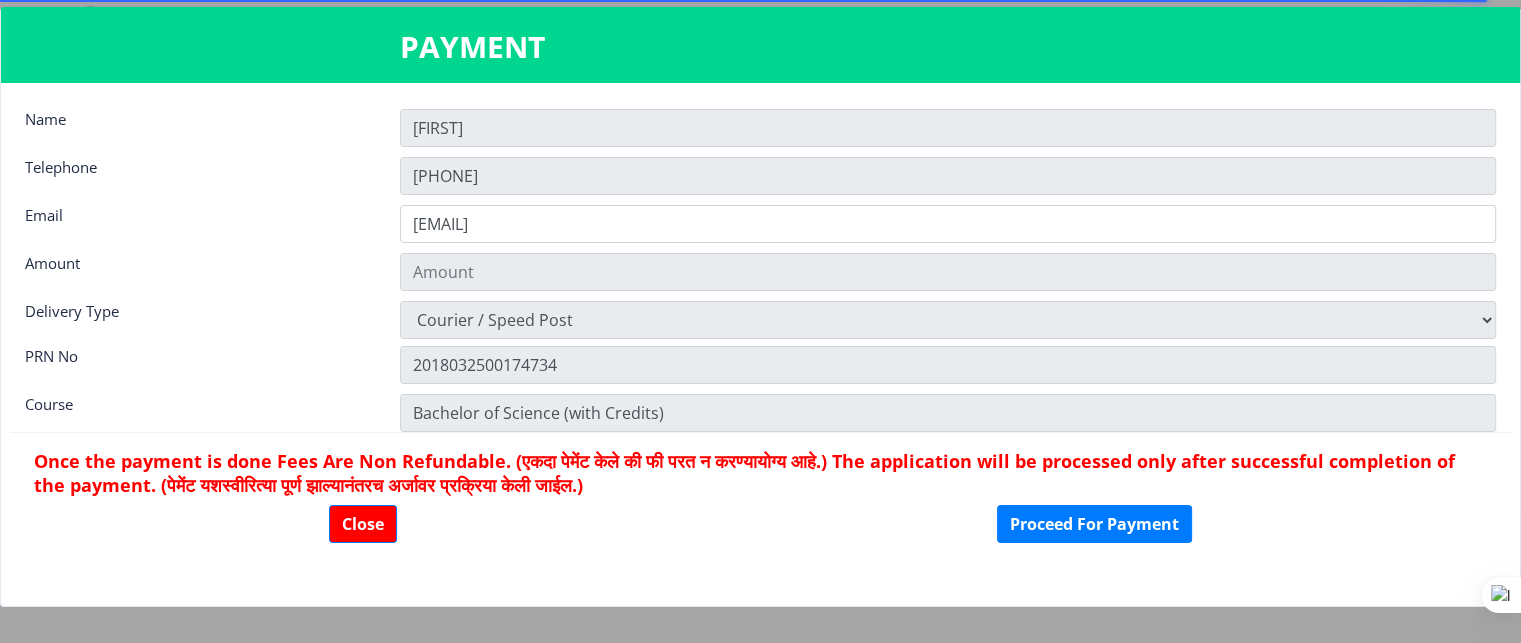 scroll, scrollTop: 1776, scrollLeft: 0, axis: vertical 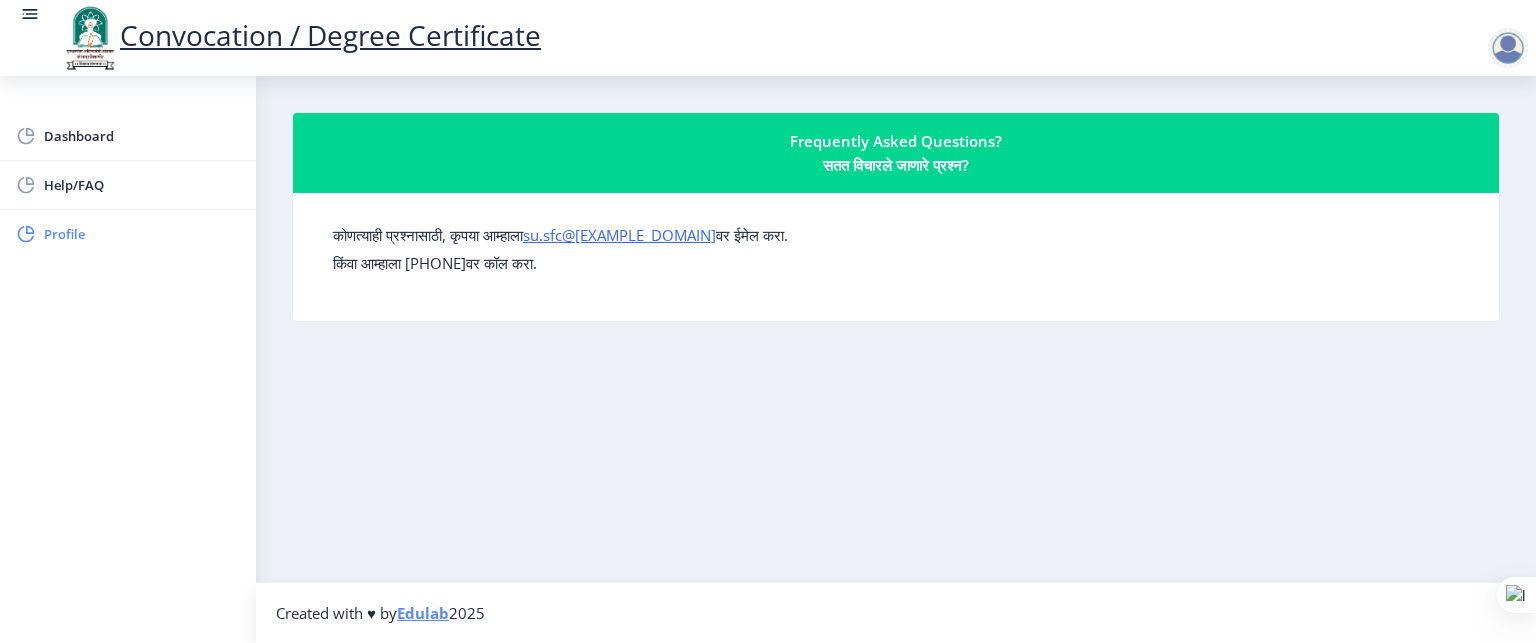 click on "Profile" 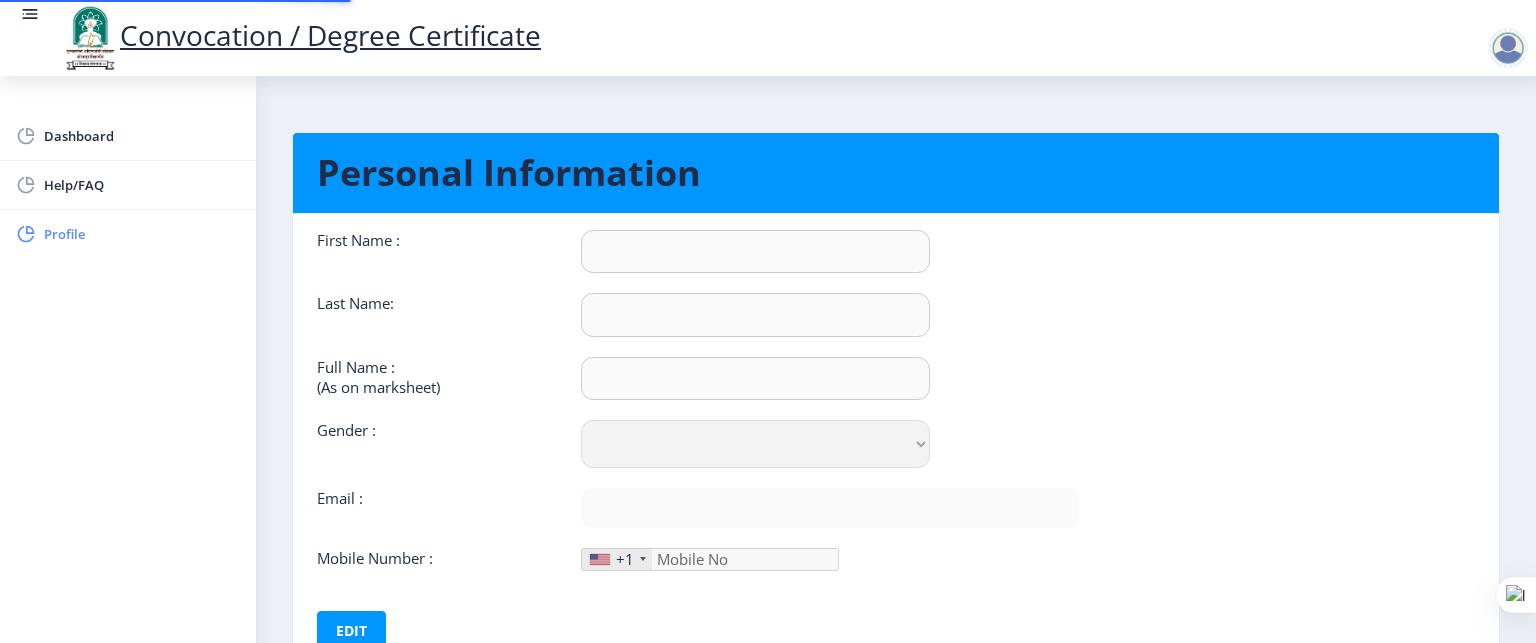 type on "[FIRST]" 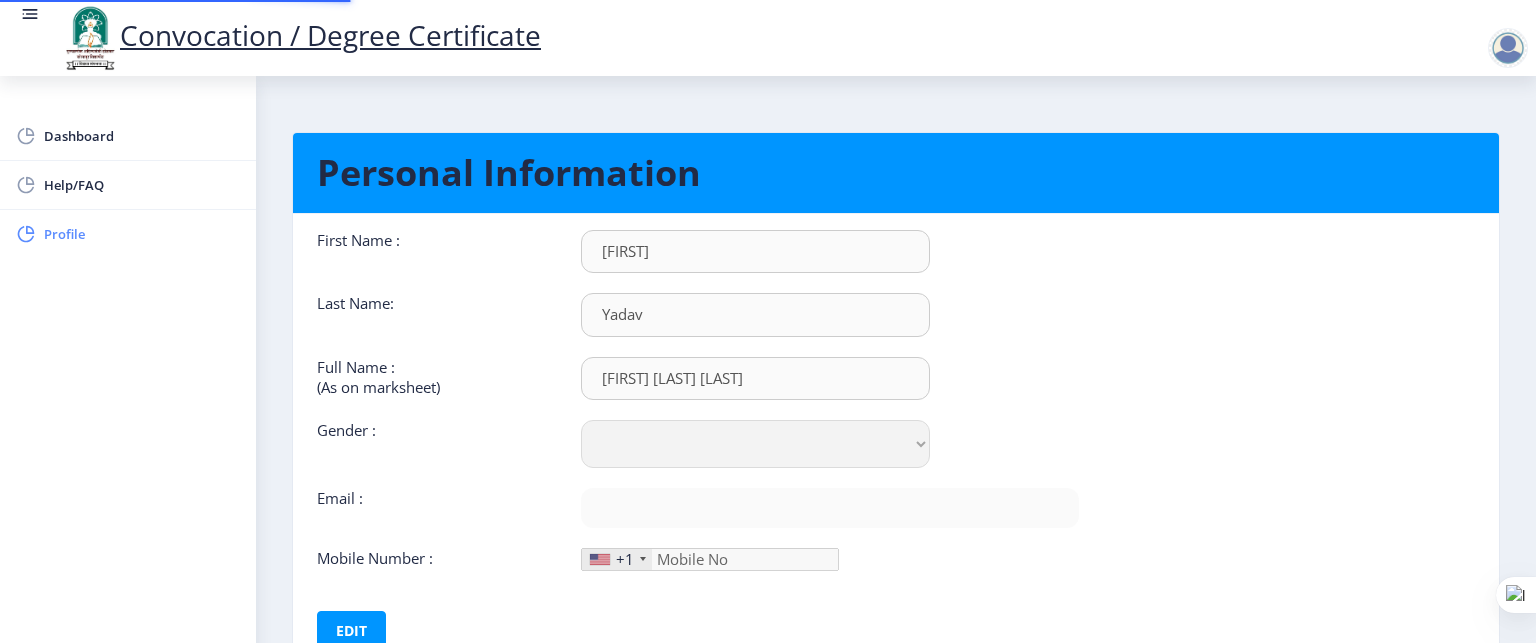 select on "Male" 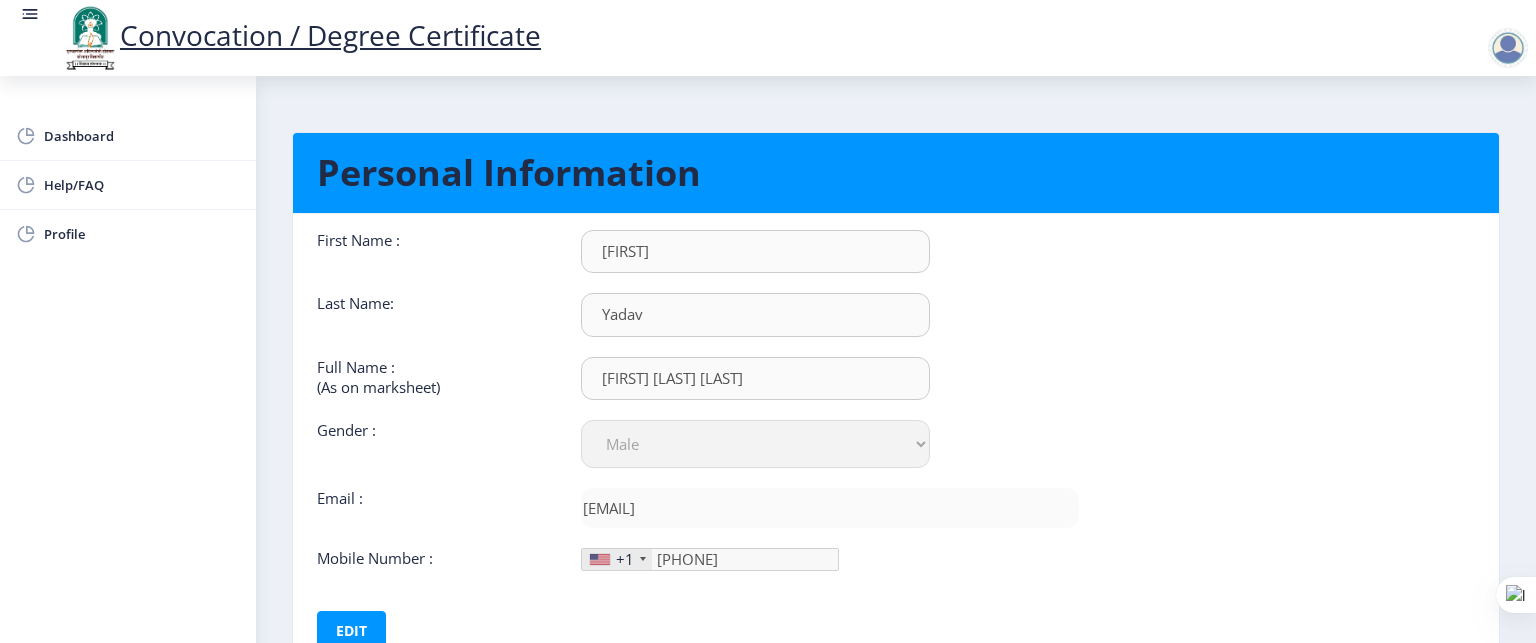 click on "+1" 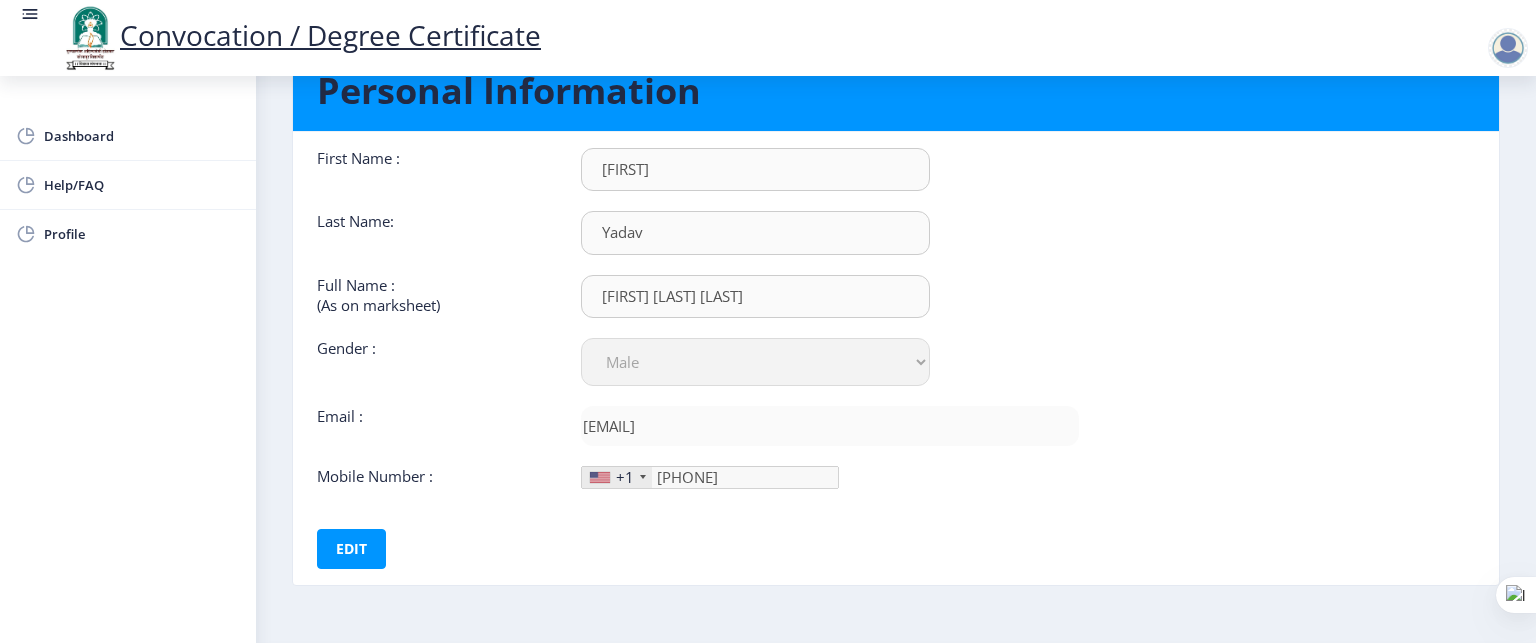 scroll, scrollTop: 92, scrollLeft: 0, axis: vertical 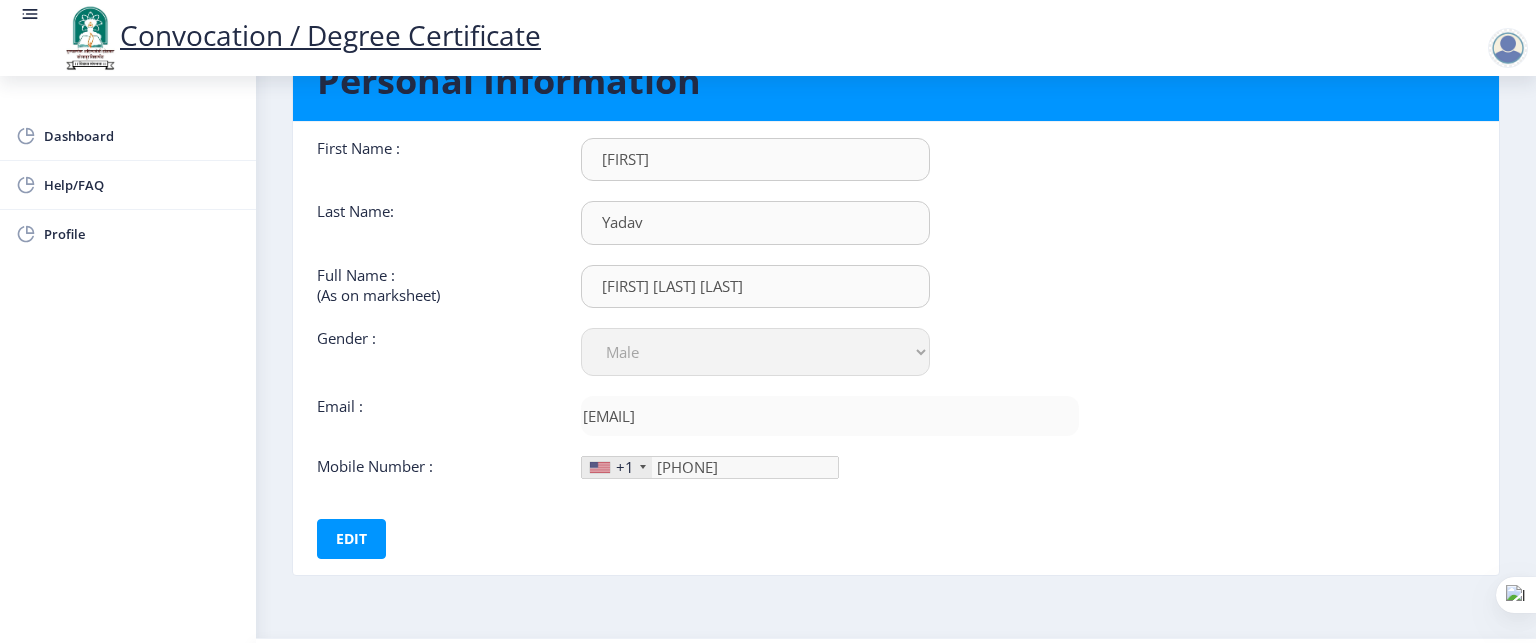 click 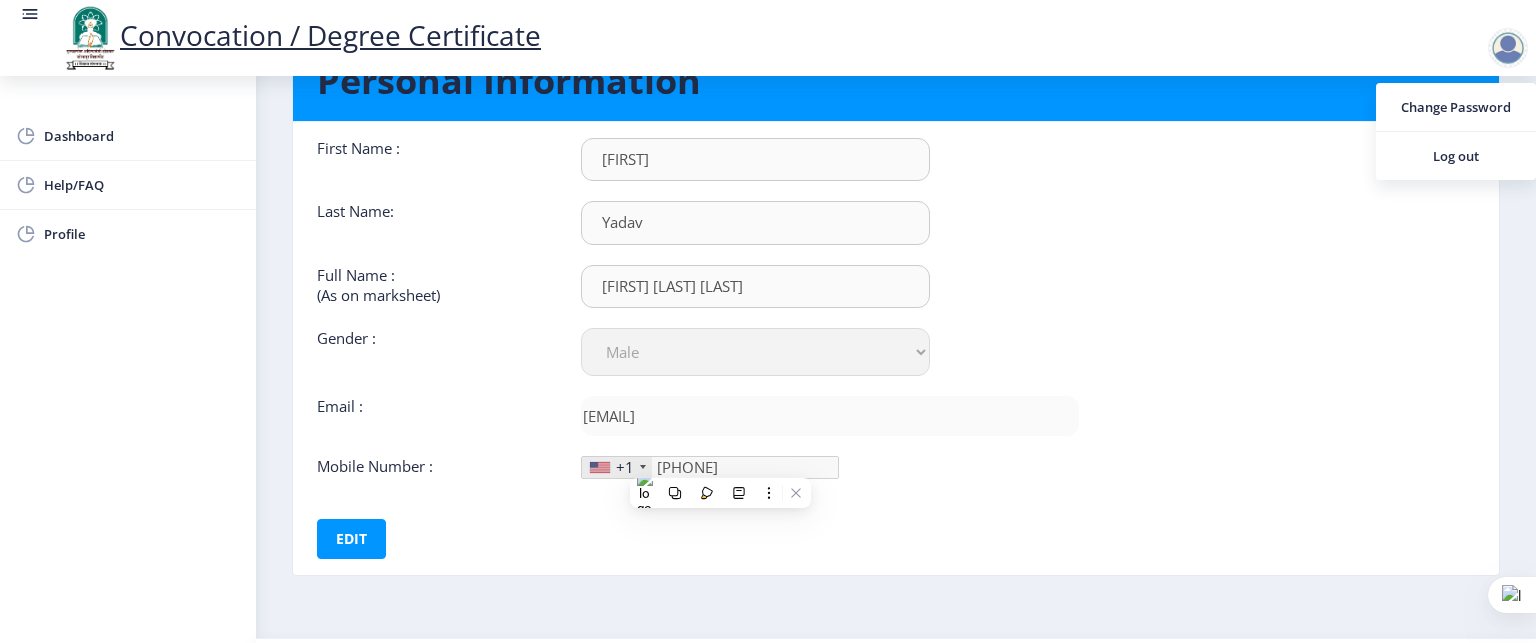 click on "First Name :  [FIRST] Last Name:  [LAST] Full Name : (As on marksheet) [FIRST] [LAST] [LAST] Gender : Select Gender Male Female Other  Email :  [EMAIL]  Mobile Number :  +1 [COUNTRY] +1 [COUNTRY] +44 [COUNTRY] (‫[COUNTRY]‬‎) +93 [COUNTRY] +355 [COUNTRY] +213 +1 +376 +244 +1 +54 +374 +297 +61 +43 +994 +1 +973 +880 +1 +375 +32 +501 +229 +1 +975 +591 +387 +267 +55 +246 +1 +673 +359 +226 +257 +855" 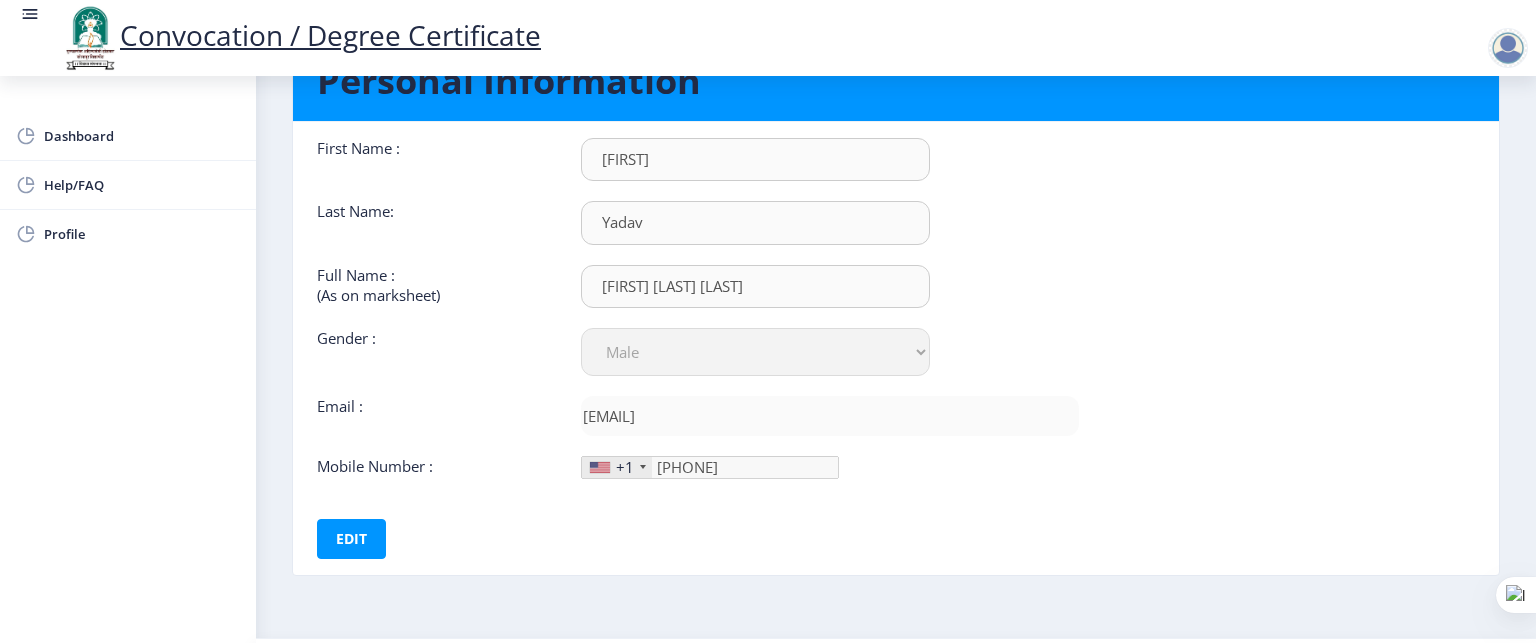 click on "+1" 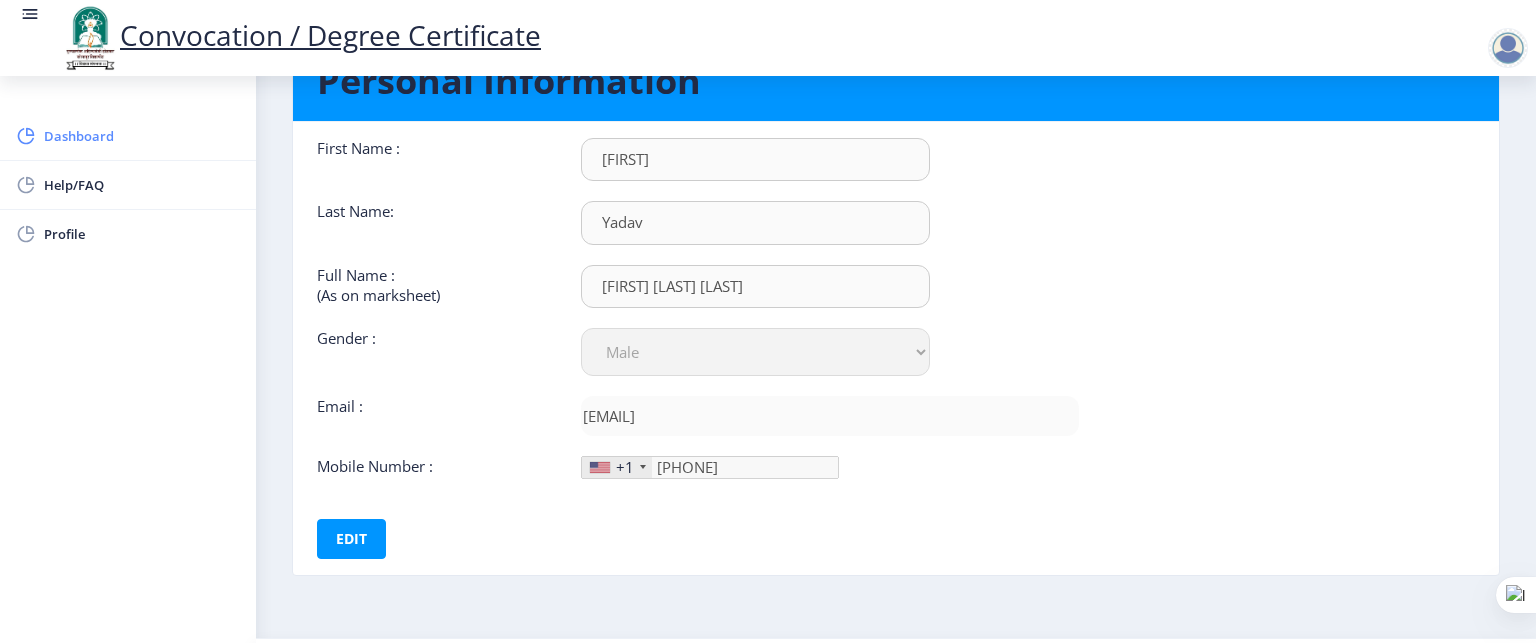 click on "Dashboard" 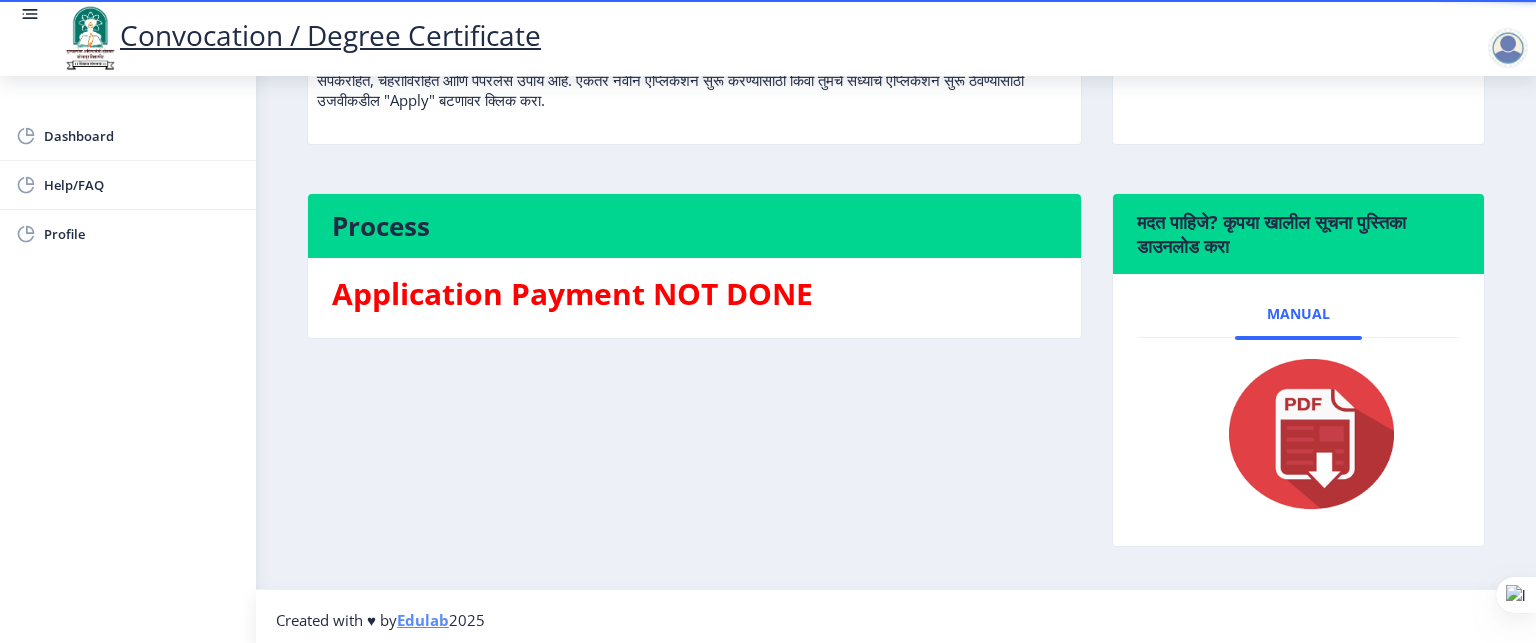 scroll, scrollTop: 324, scrollLeft: 0, axis: vertical 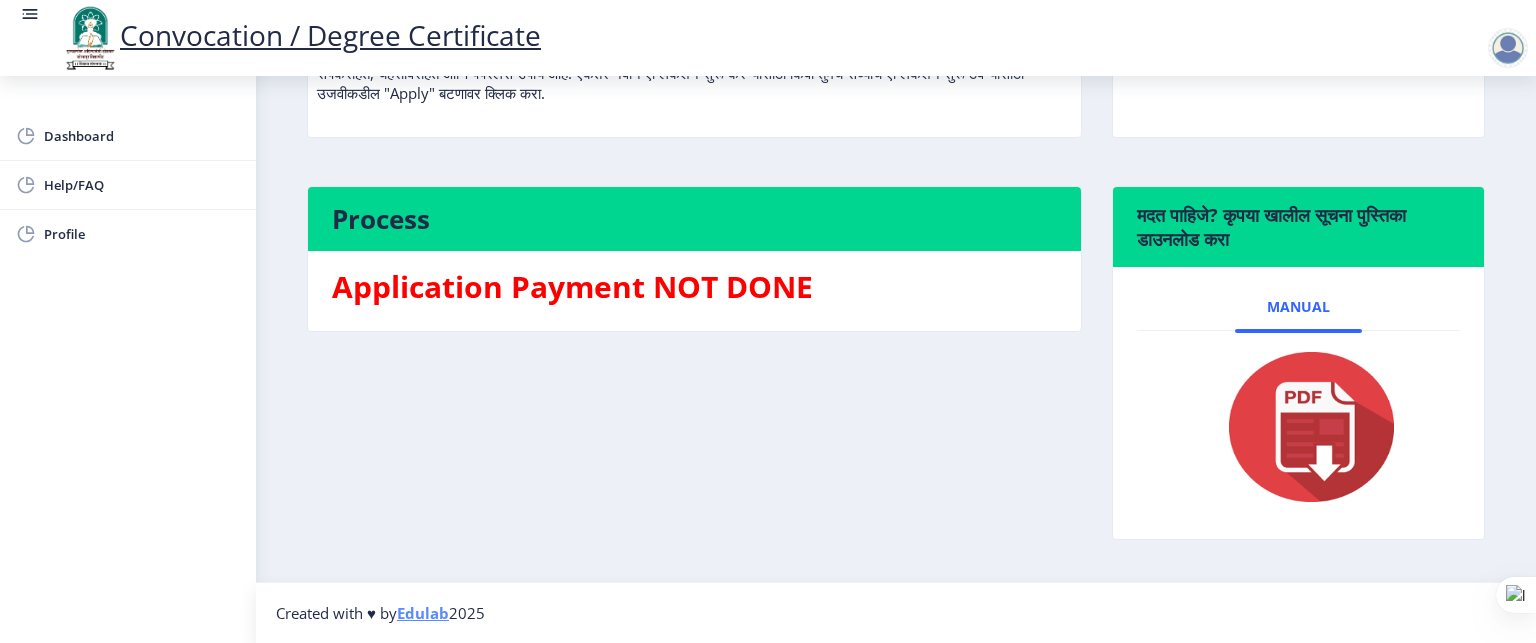 click 